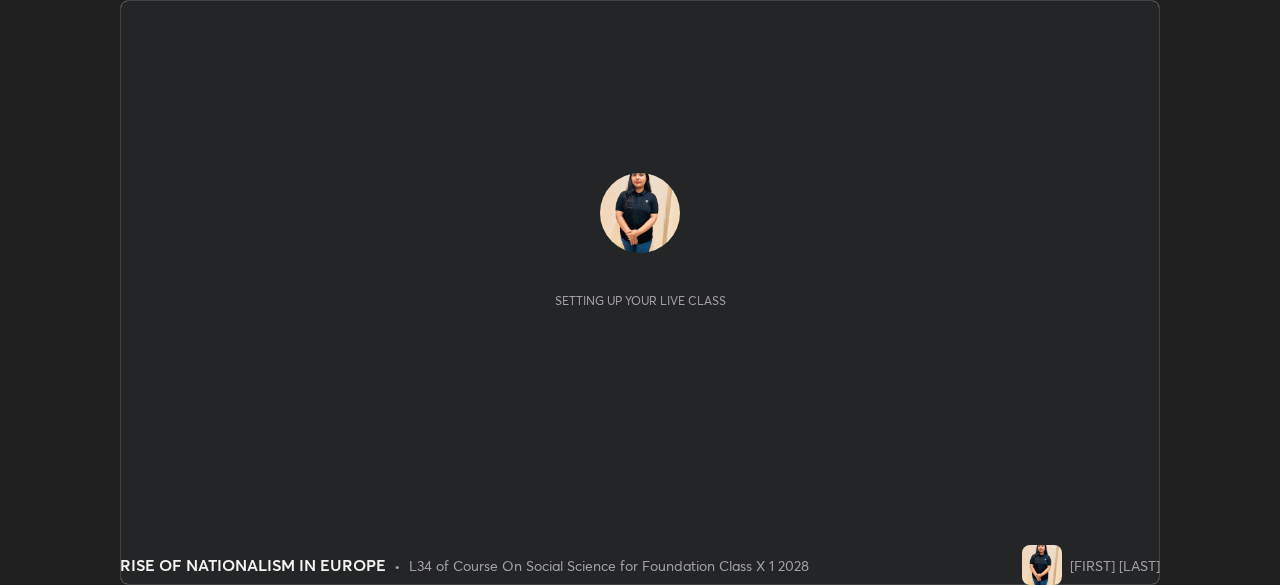 scroll, scrollTop: 0, scrollLeft: 0, axis: both 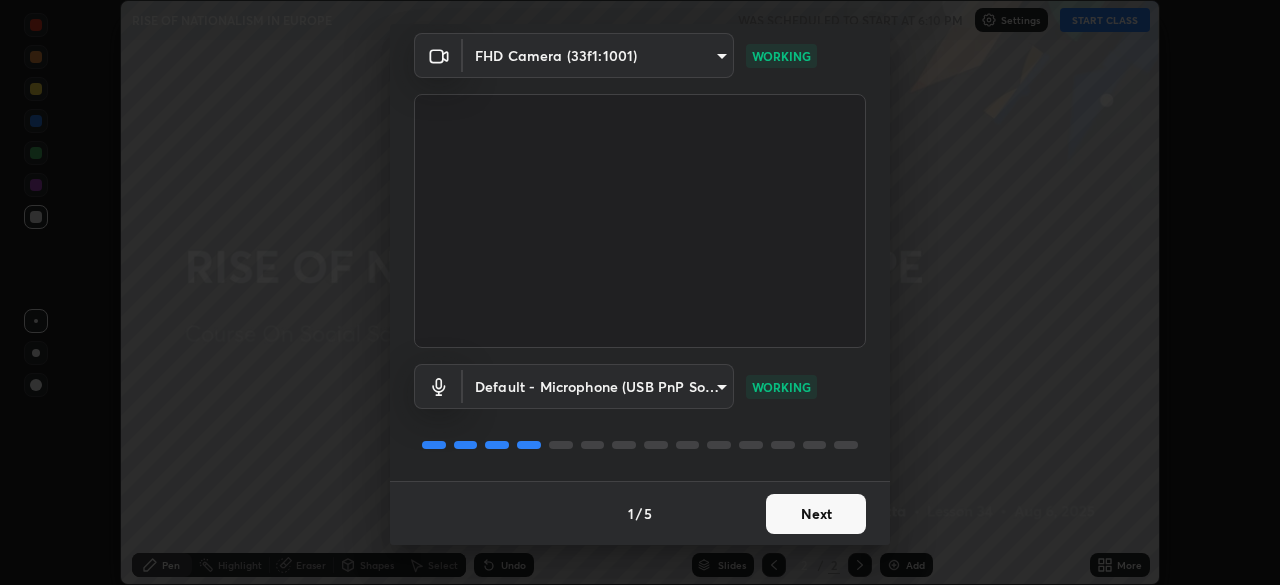 click on "Next" at bounding box center (816, 514) 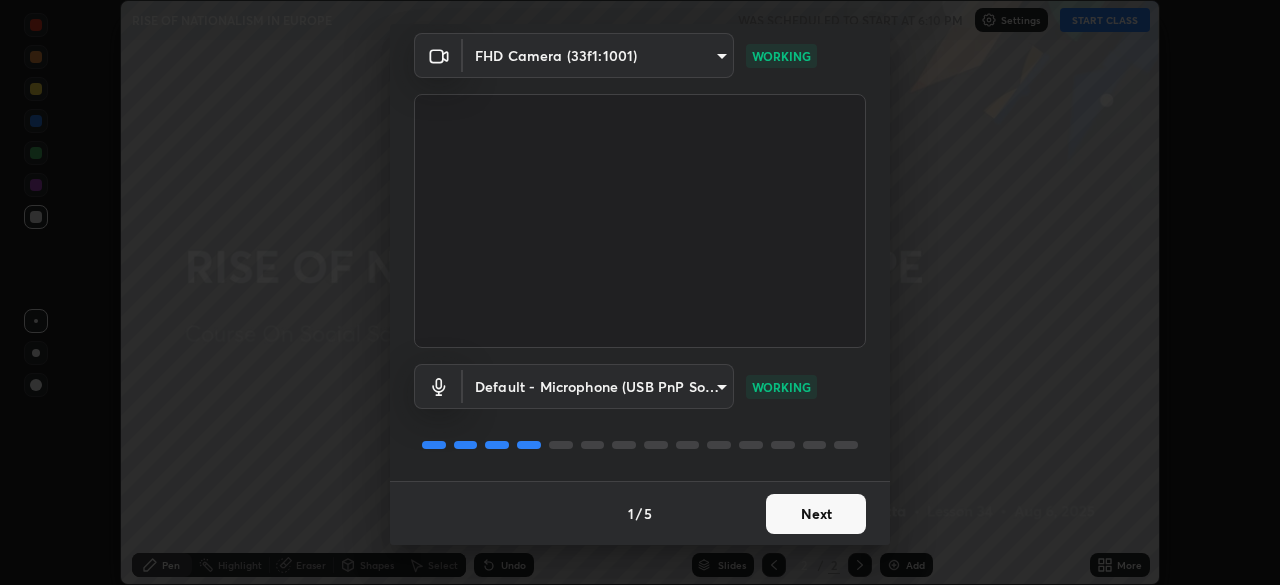 scroll, scrollTop: 0, scrollLeft: 0, axis: both 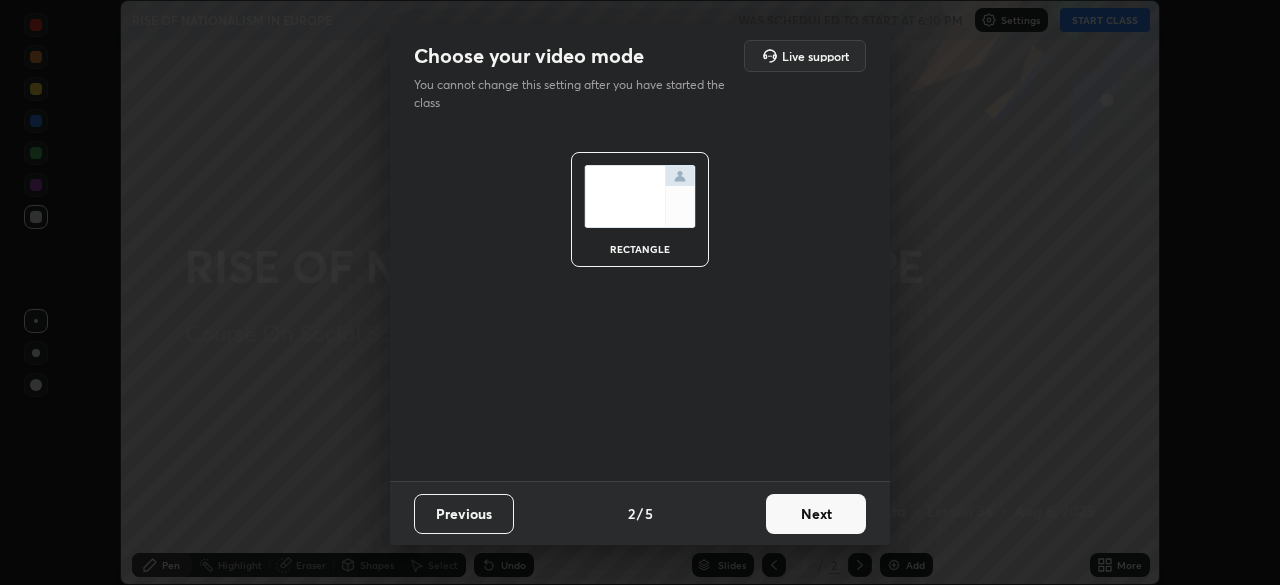 click on "Next" at bounding box center [816, 514] 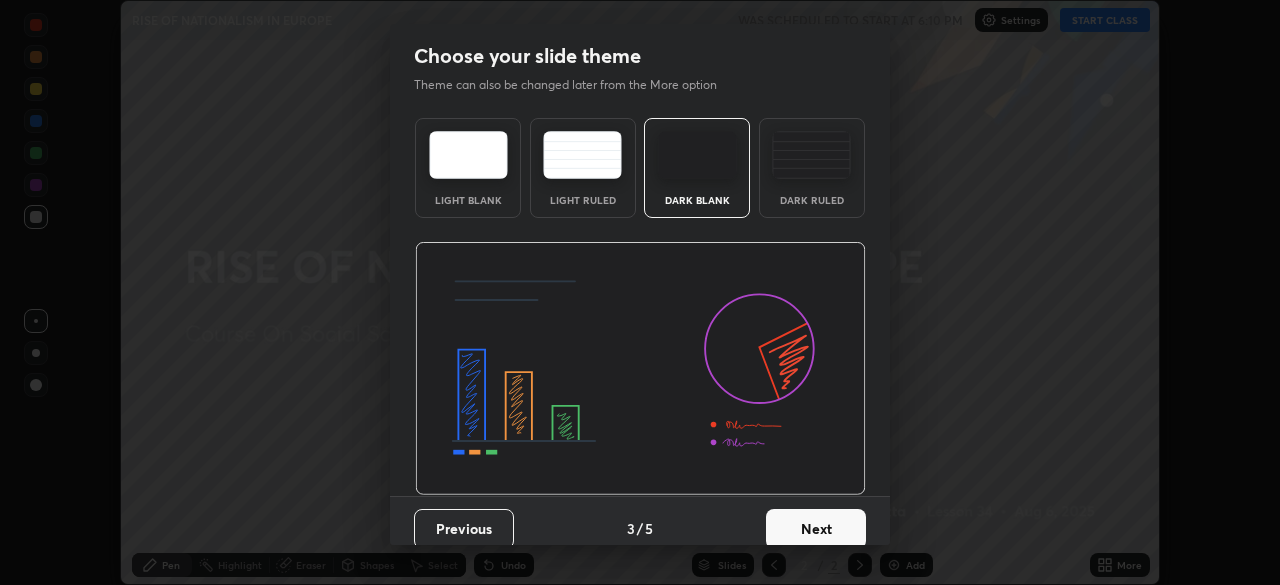 scroll, scrollTop: 15, scrollLeft: 0, axis: vertical 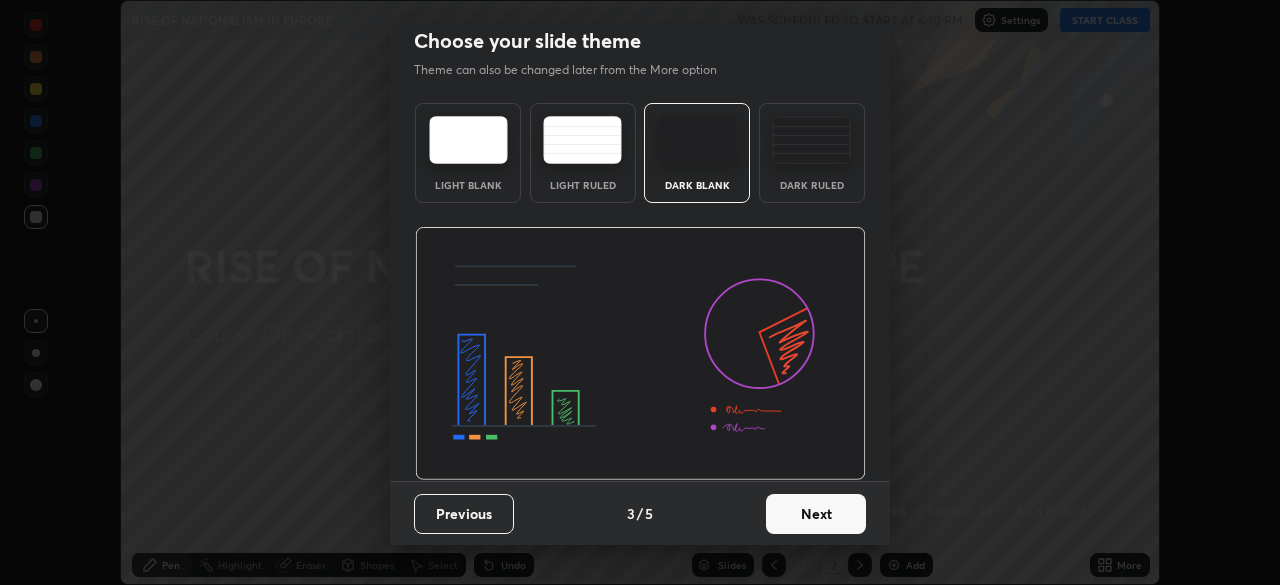 click on "Next" at bounding box center (816, 514) 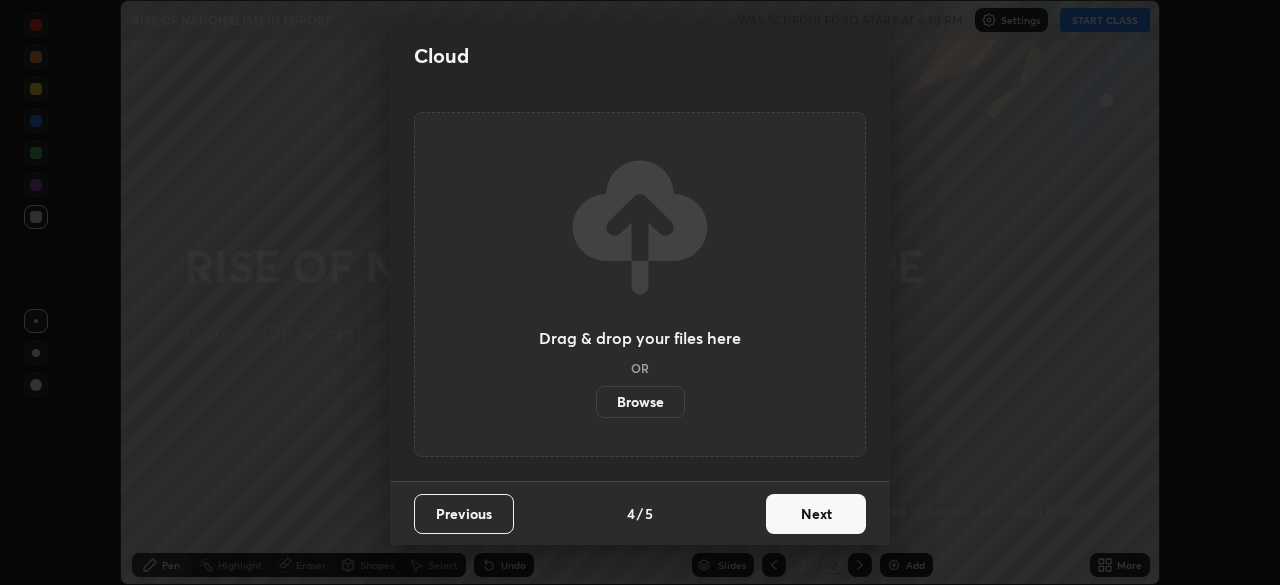 click on "Browse" at bounding box center (640, 402) 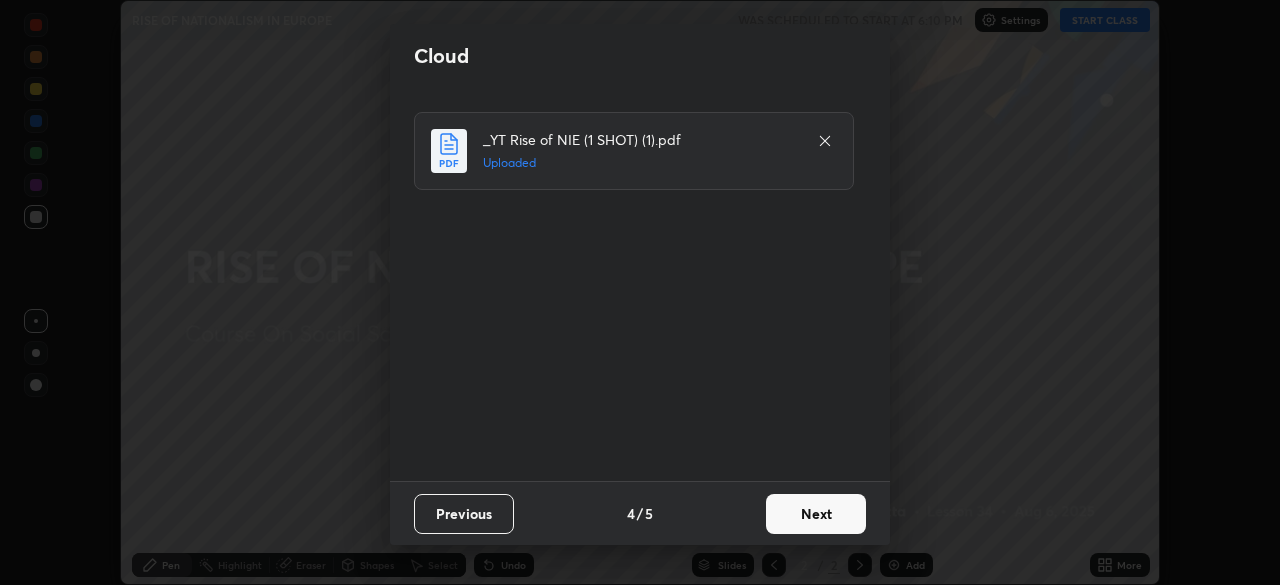 click on "Next" at bounding box center (816, 514) 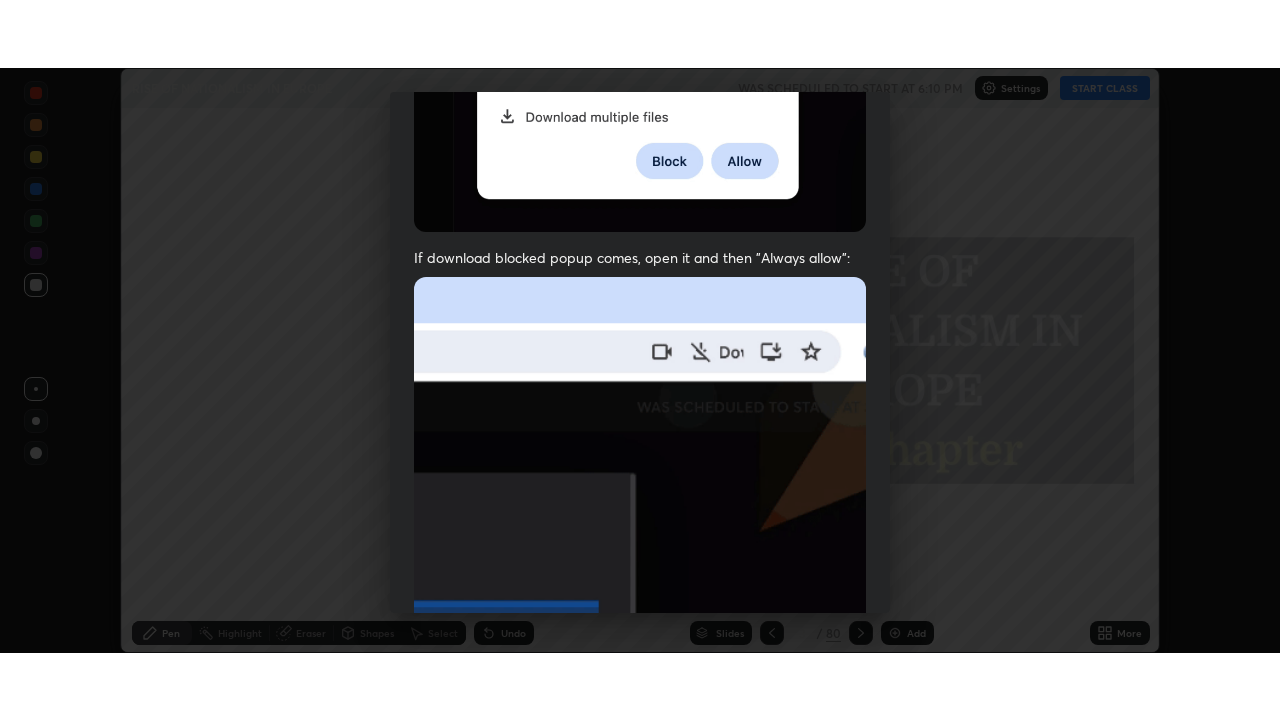 scroll, scrollTop: 479, scrollLeft: 0, axis: vertical 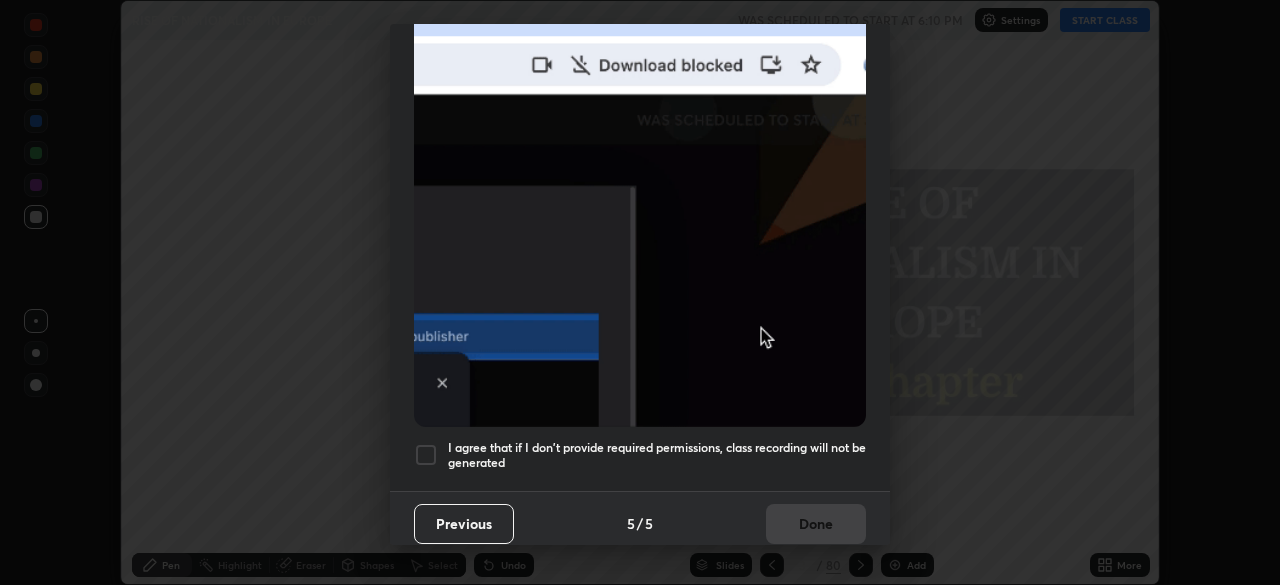 click on "I agree that if I don't provide required permissions, class recording will not be generated" at bounding box center (640, 455) 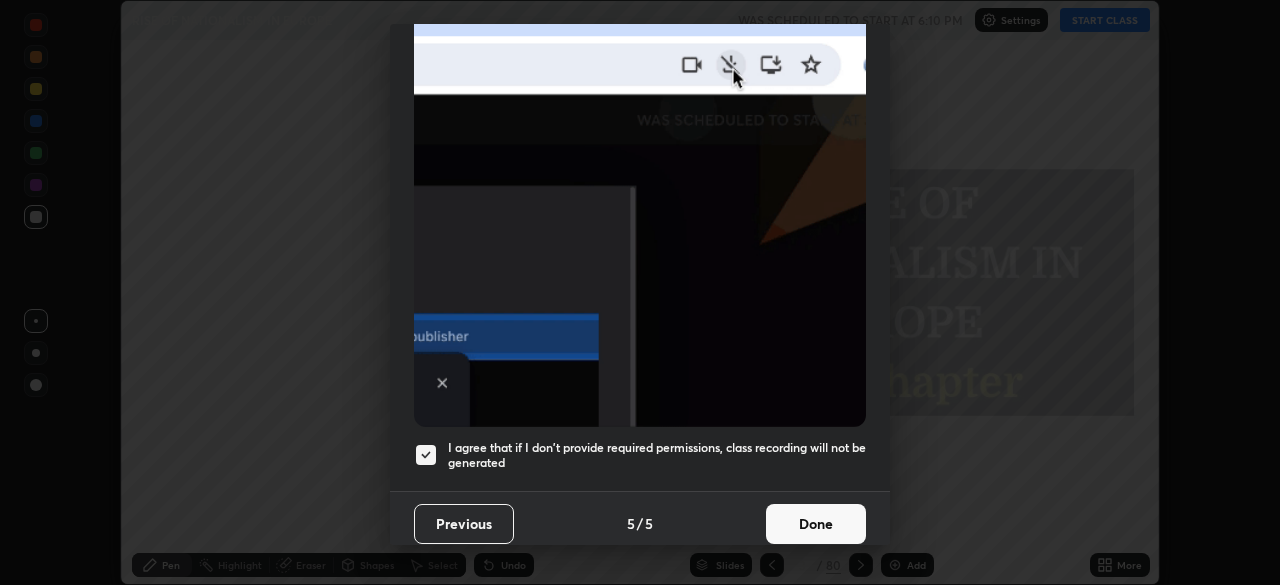 click on "Done" at bounding box center (816, 524) 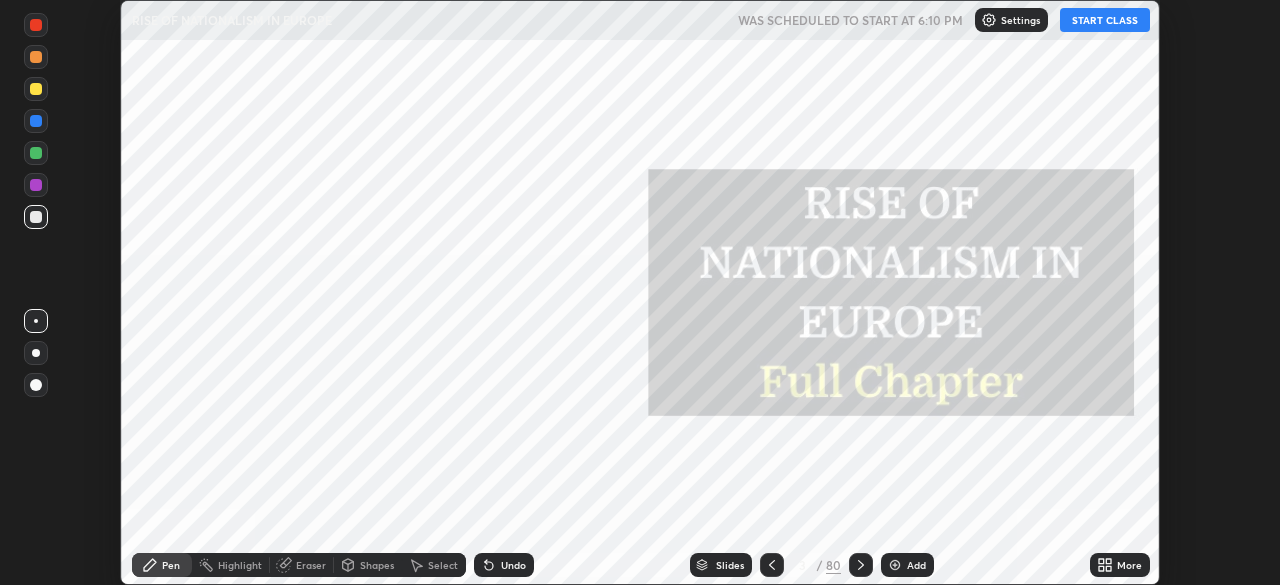 click 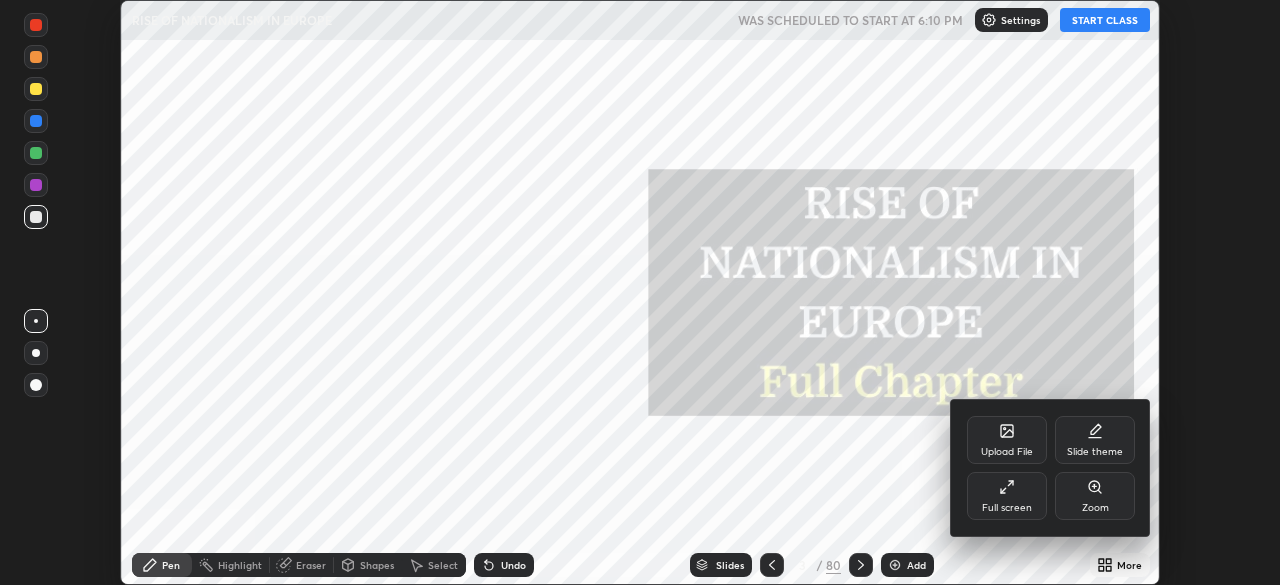 click on "Full screen" at bounding box center (1007, 496) 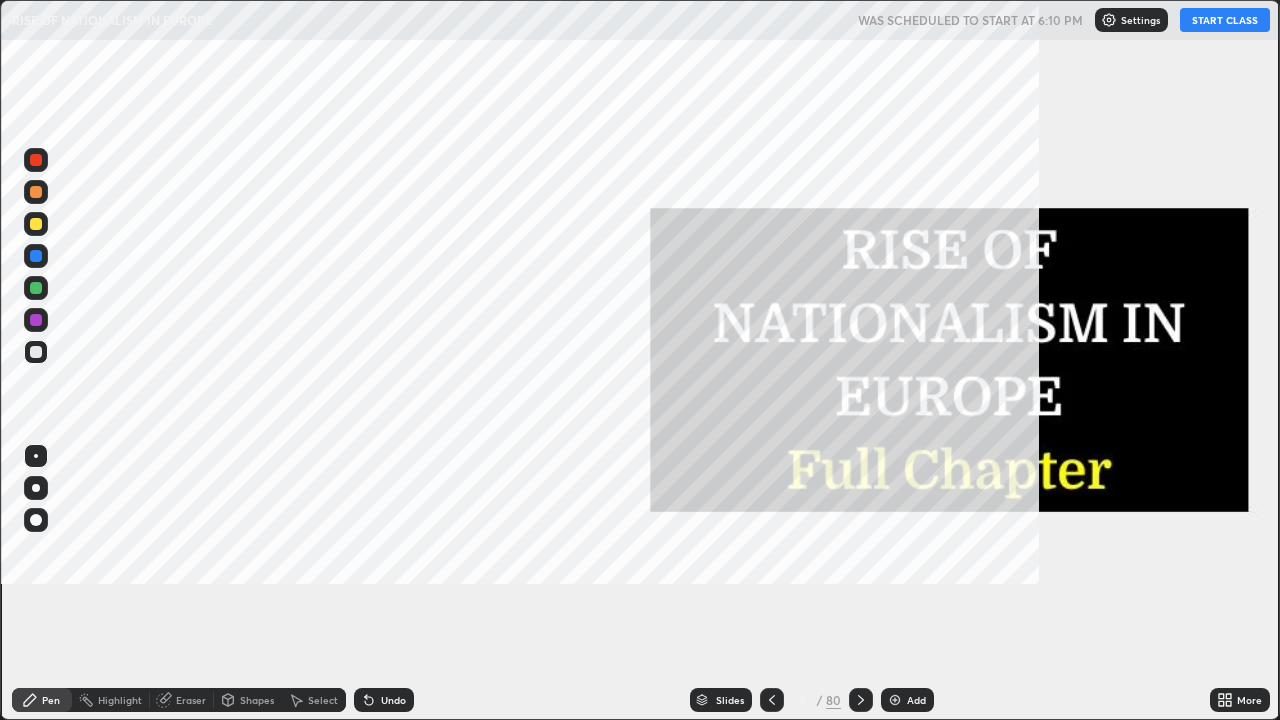 scroll, scrollTop: 99280, scrollLeft: 98720, axis: both 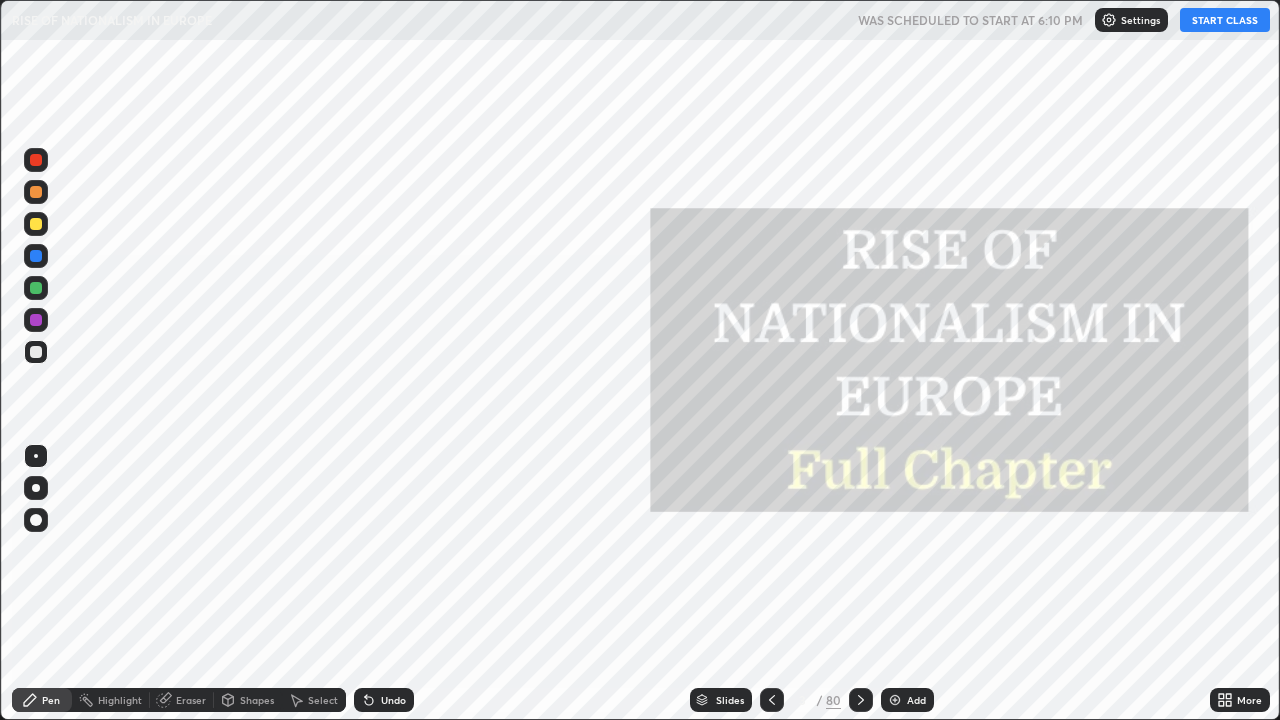 click on "START CLASS" at bounding box center (1225, 20) 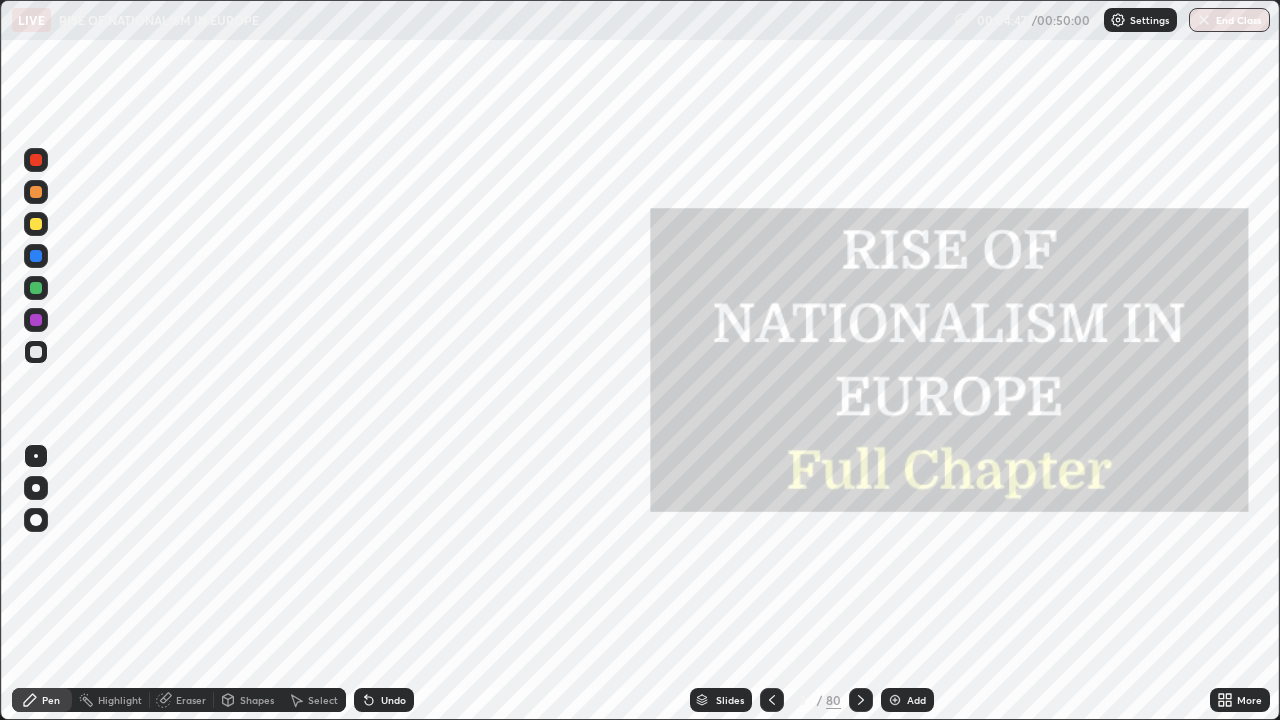 click on "Slides" at bounding box center (730, 700) 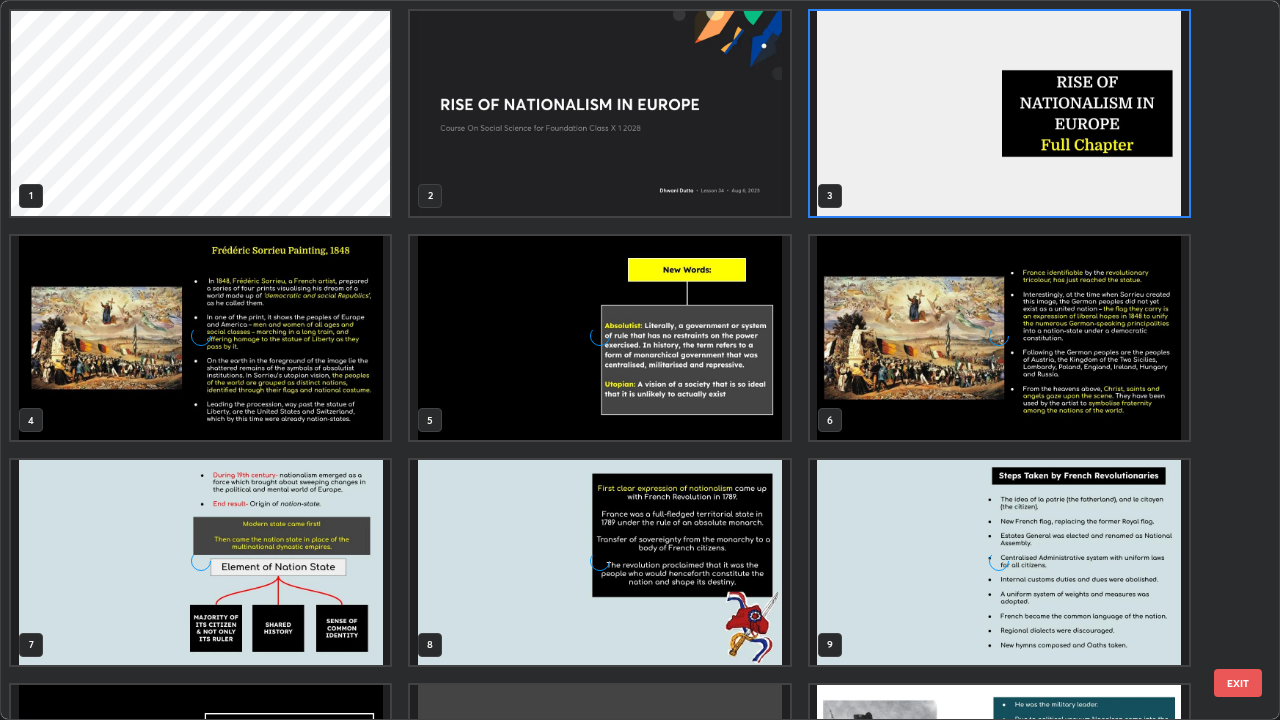 scroll, scrollTop: 7, scrollLeft: 11, axis: both 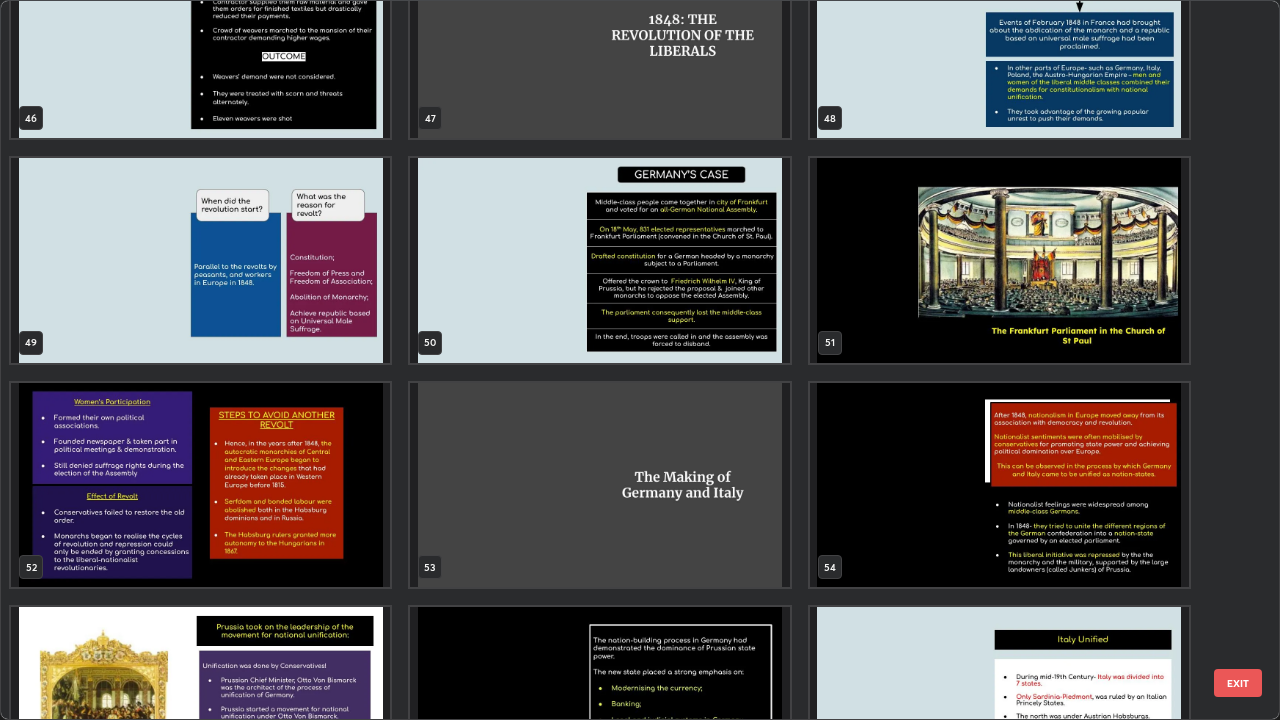 click at bounding box center [599, 485] 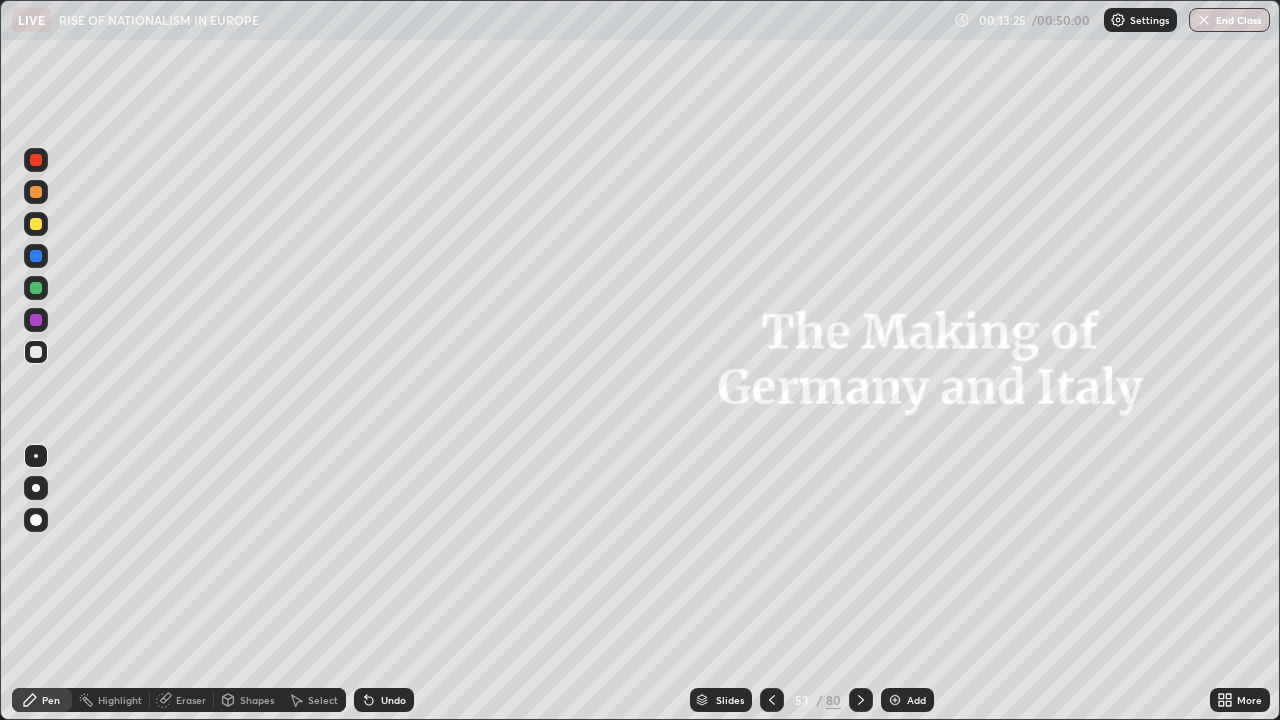 click 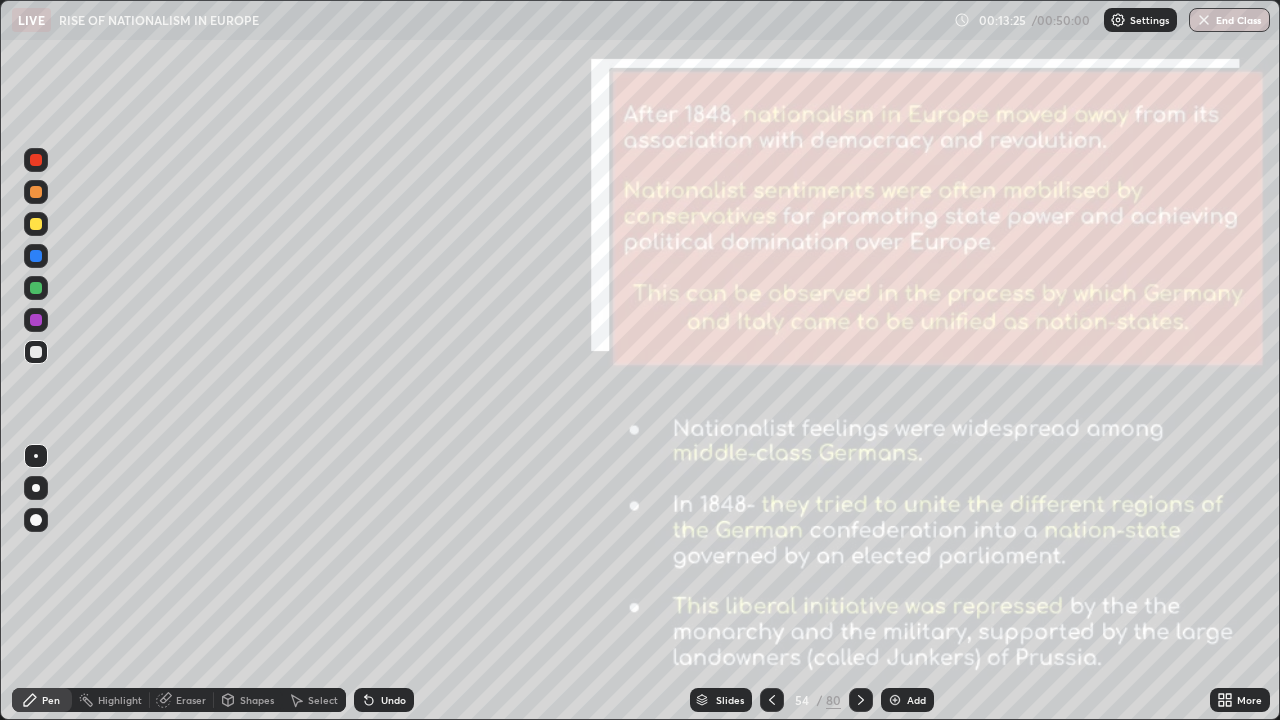 click 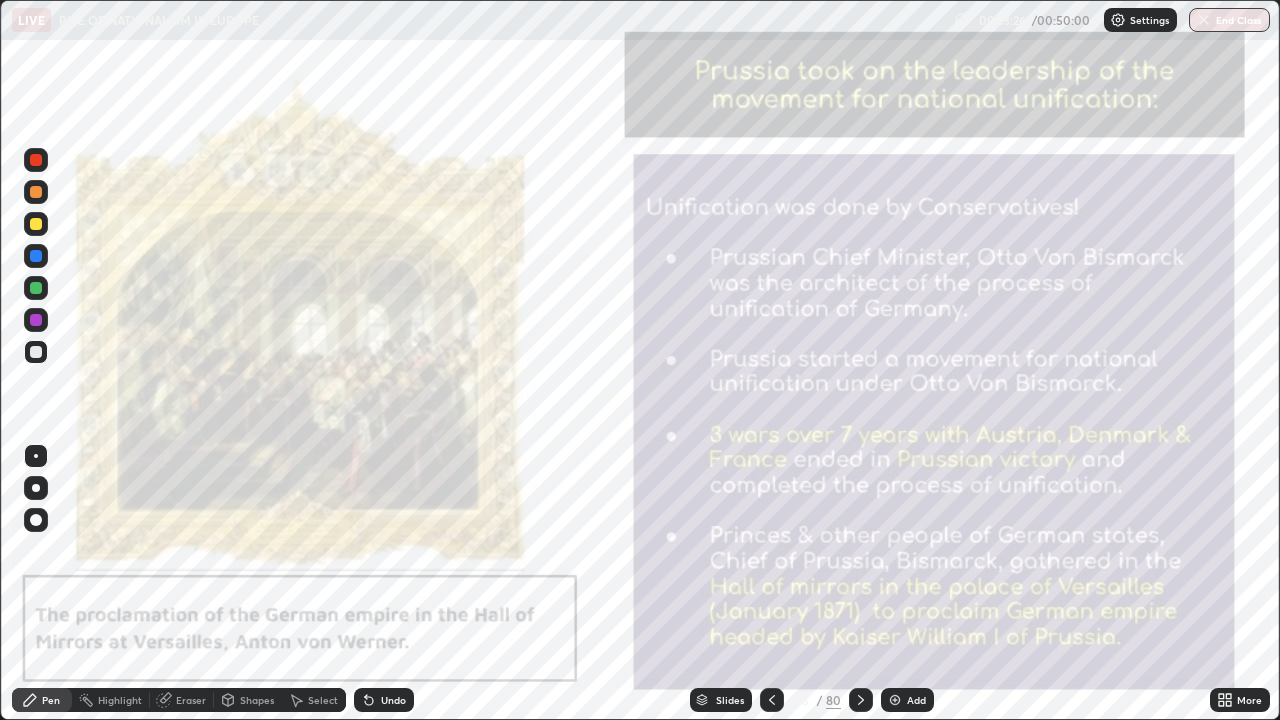 click 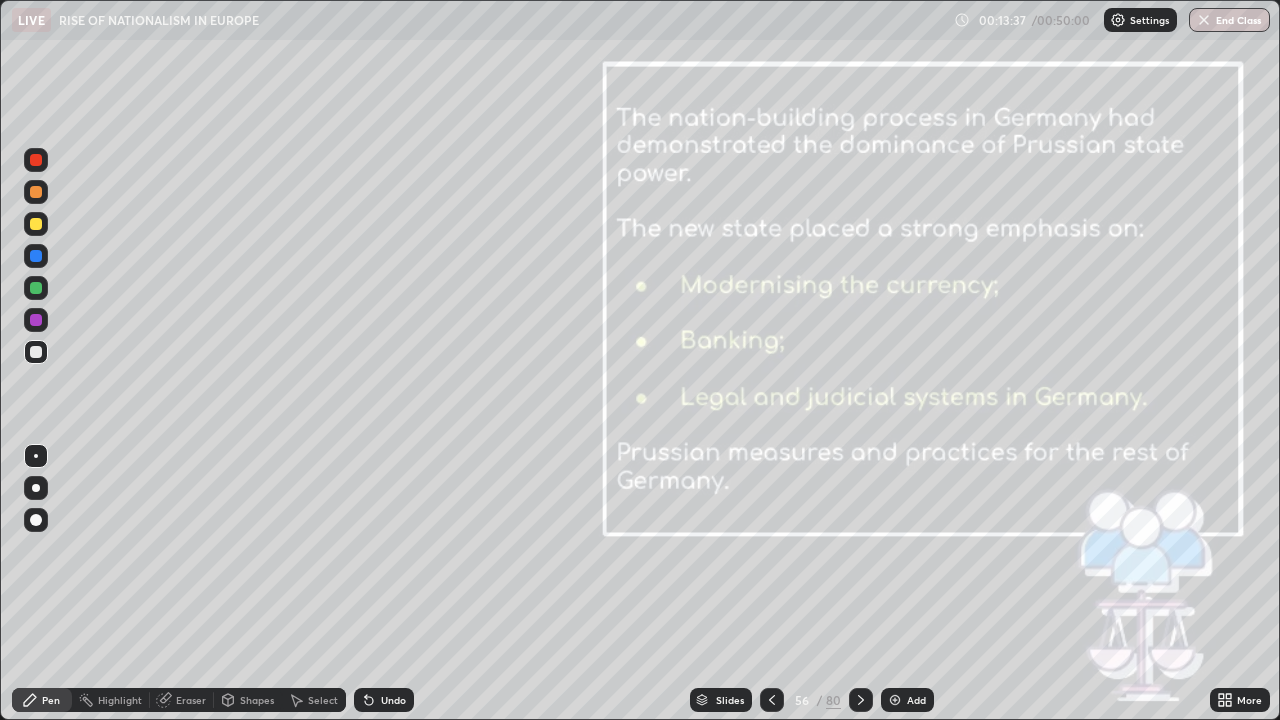click at bounding box center (861, 700) 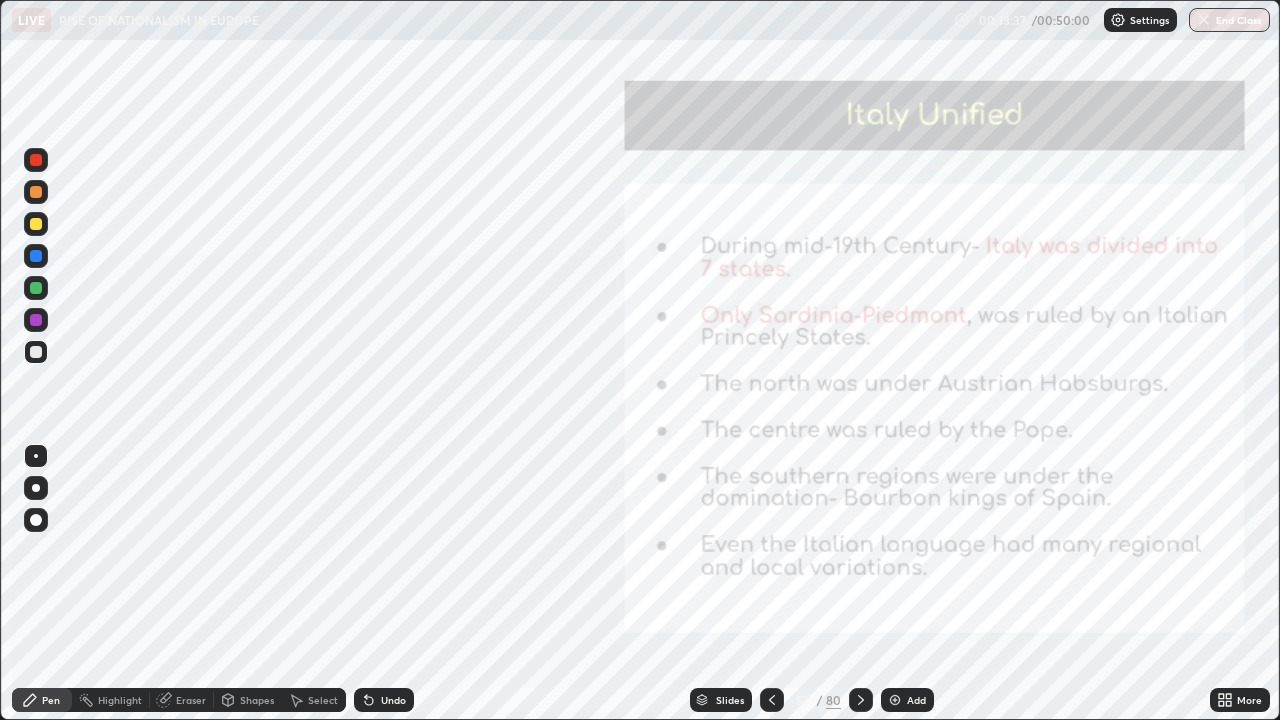 click 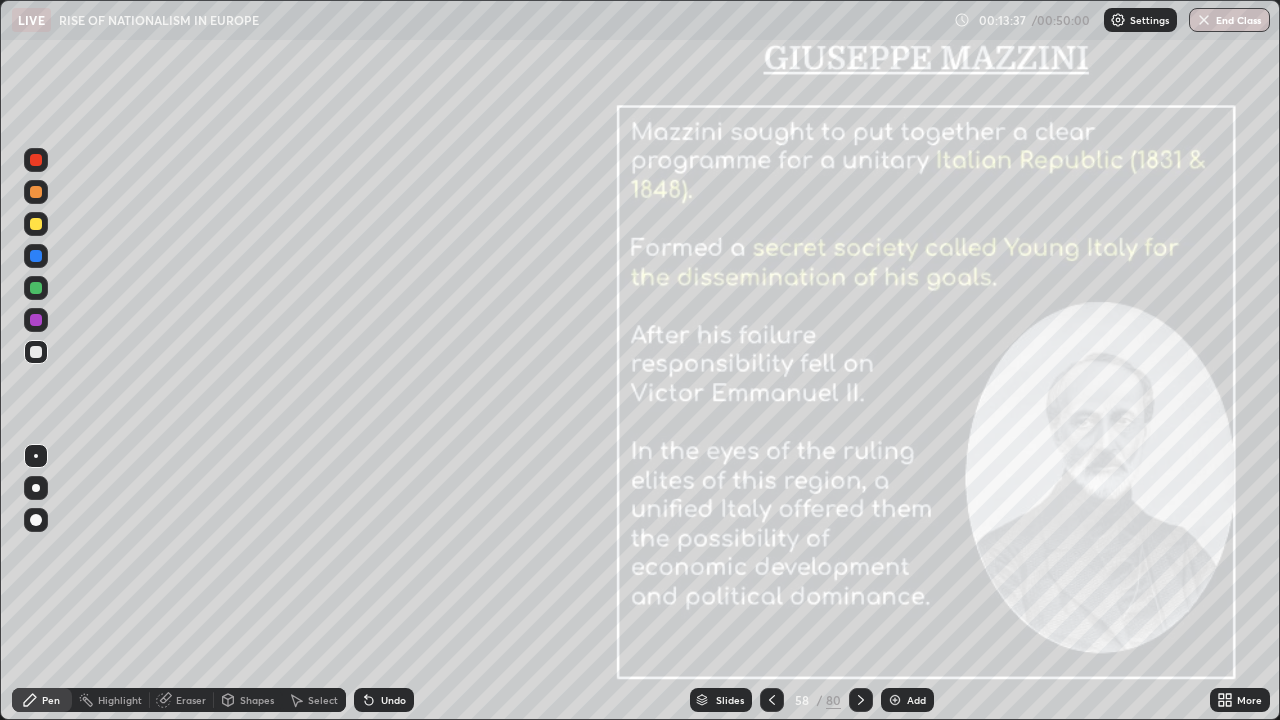 click 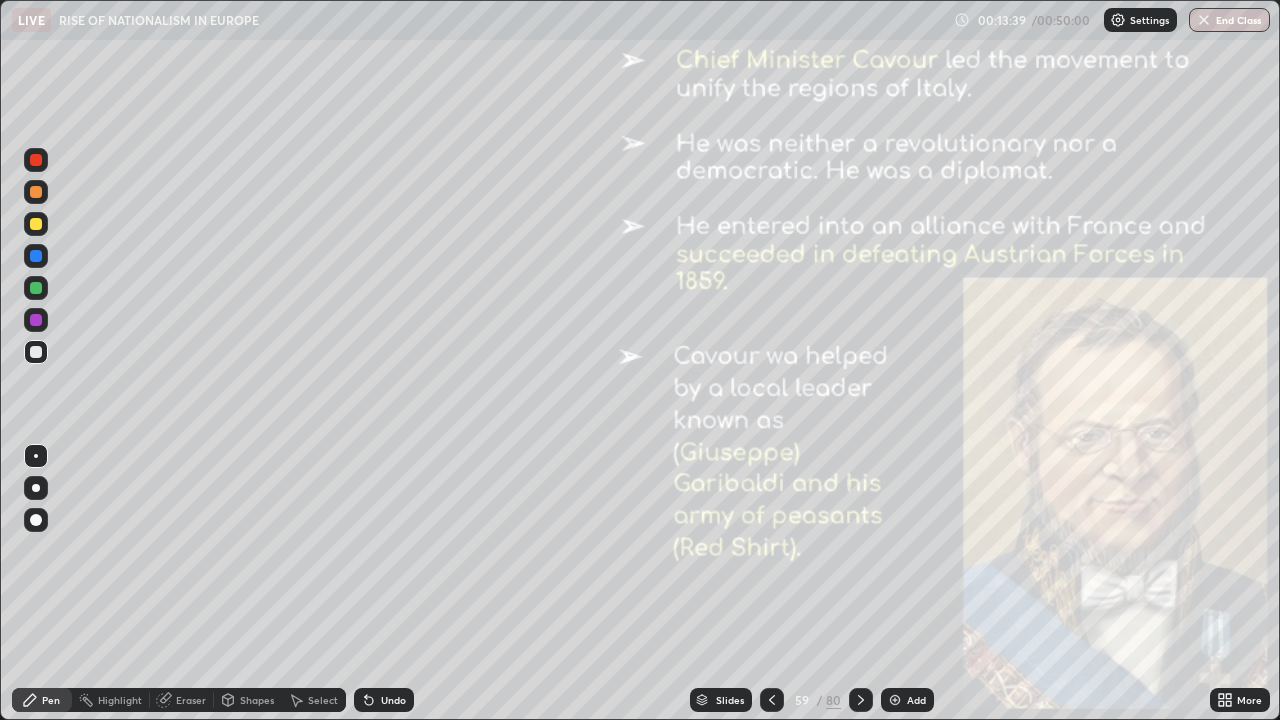 click 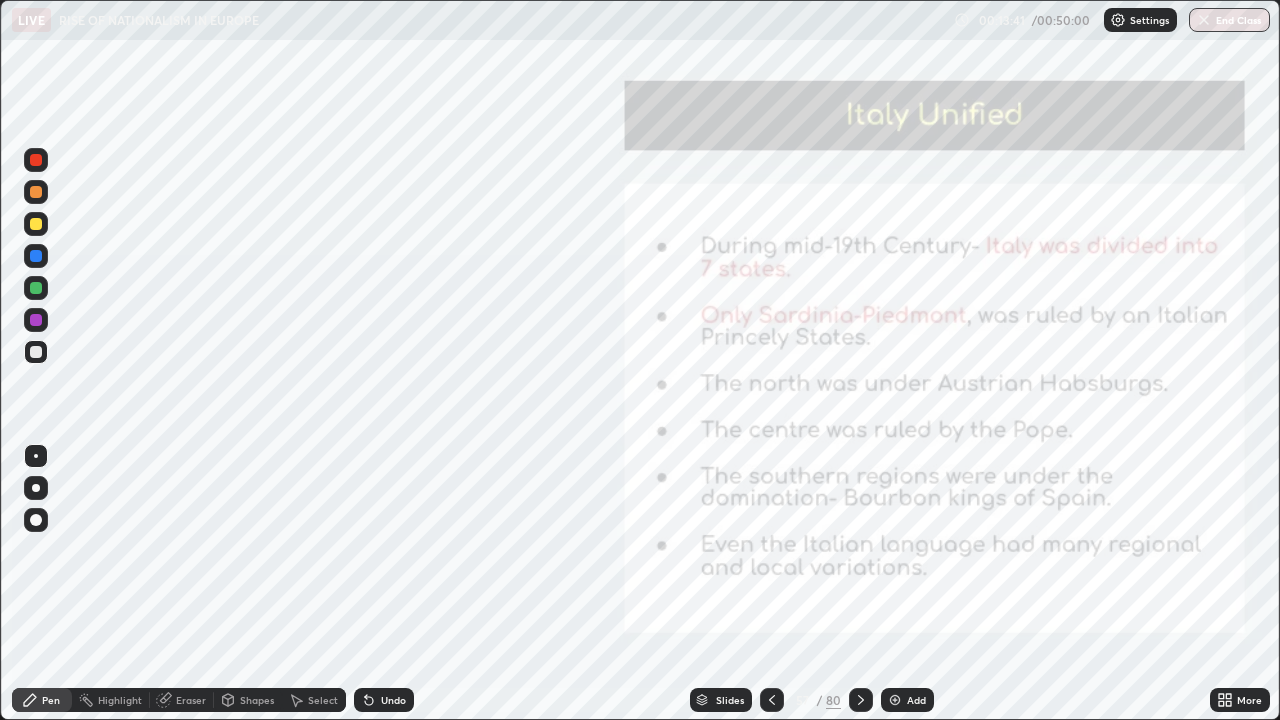 click 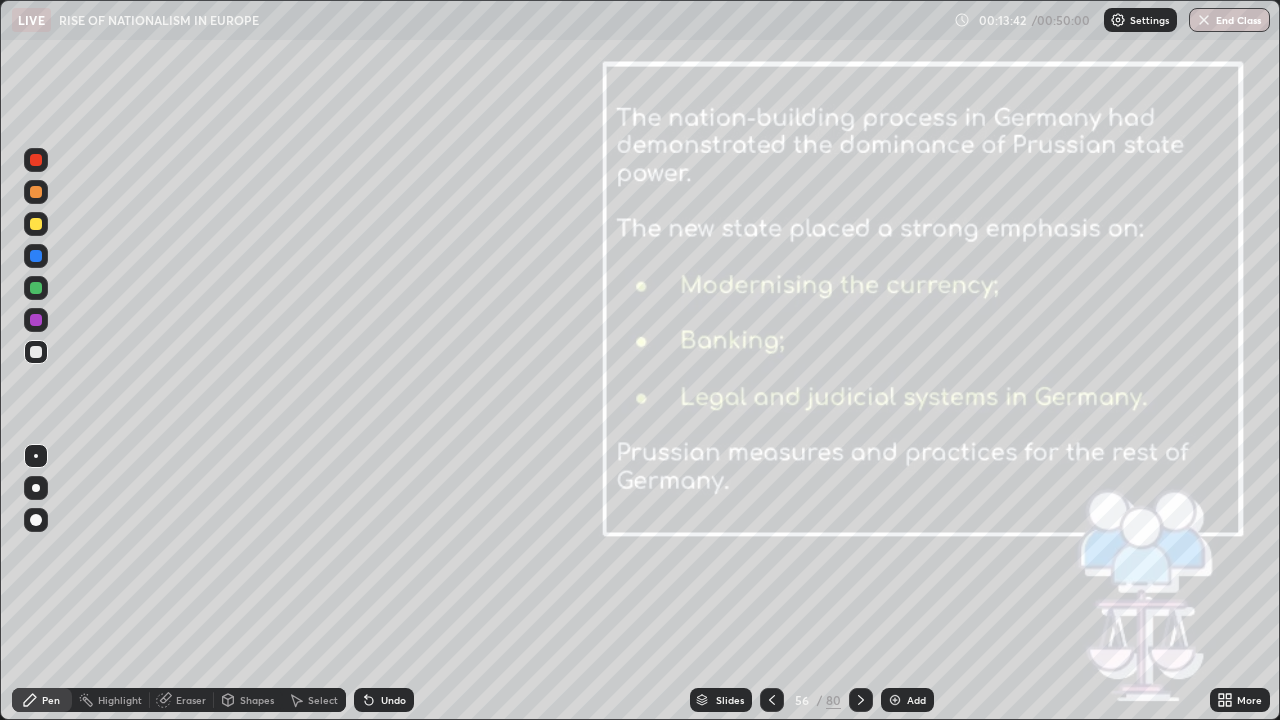 click 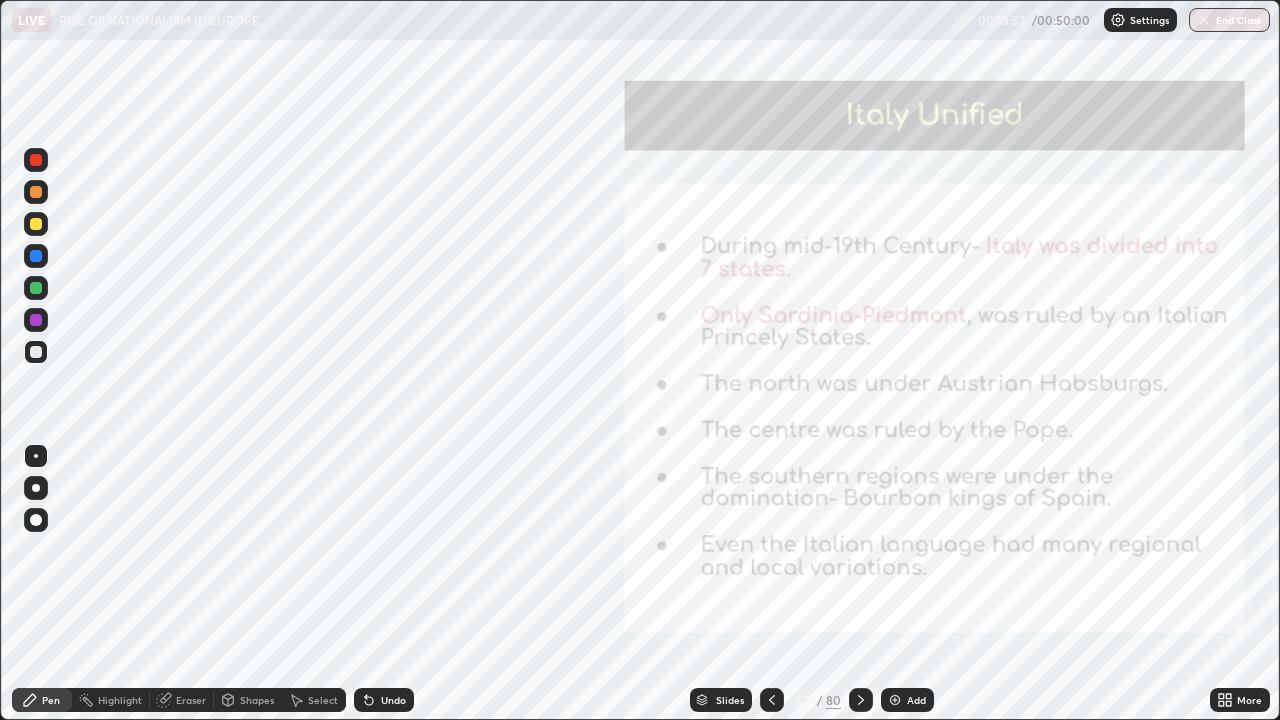 click at bounding box center [36, 160] 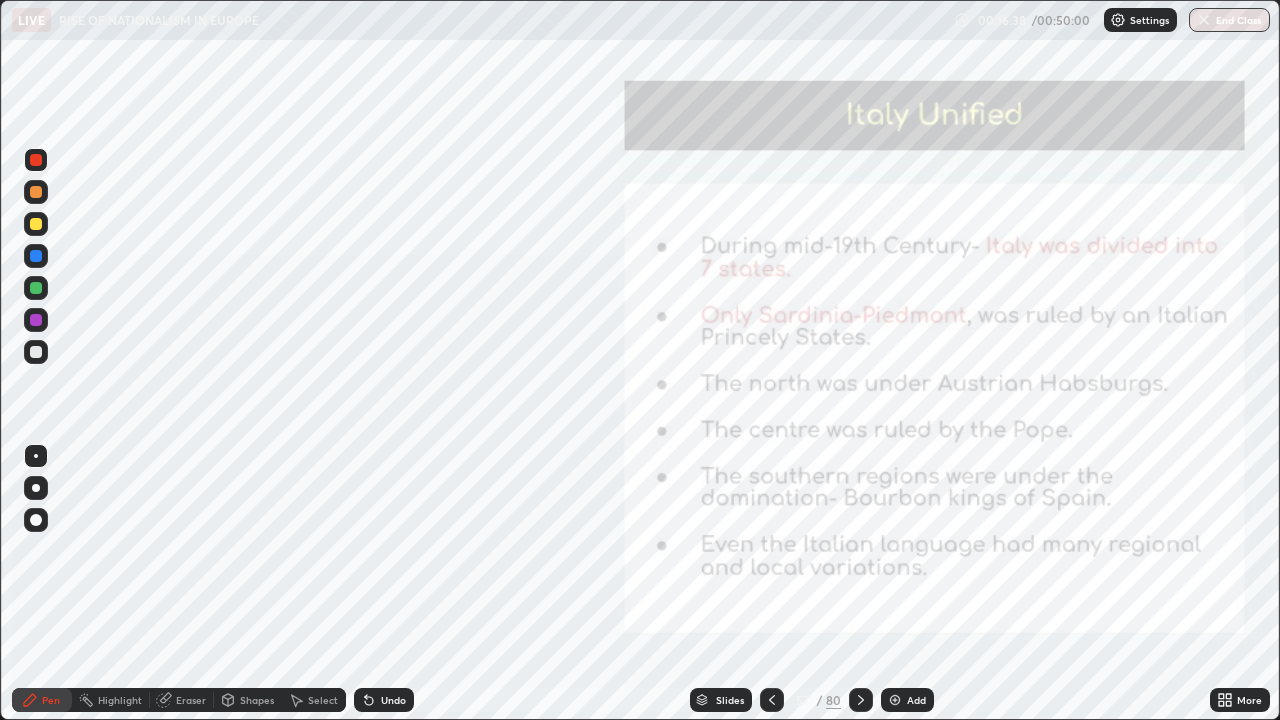 click 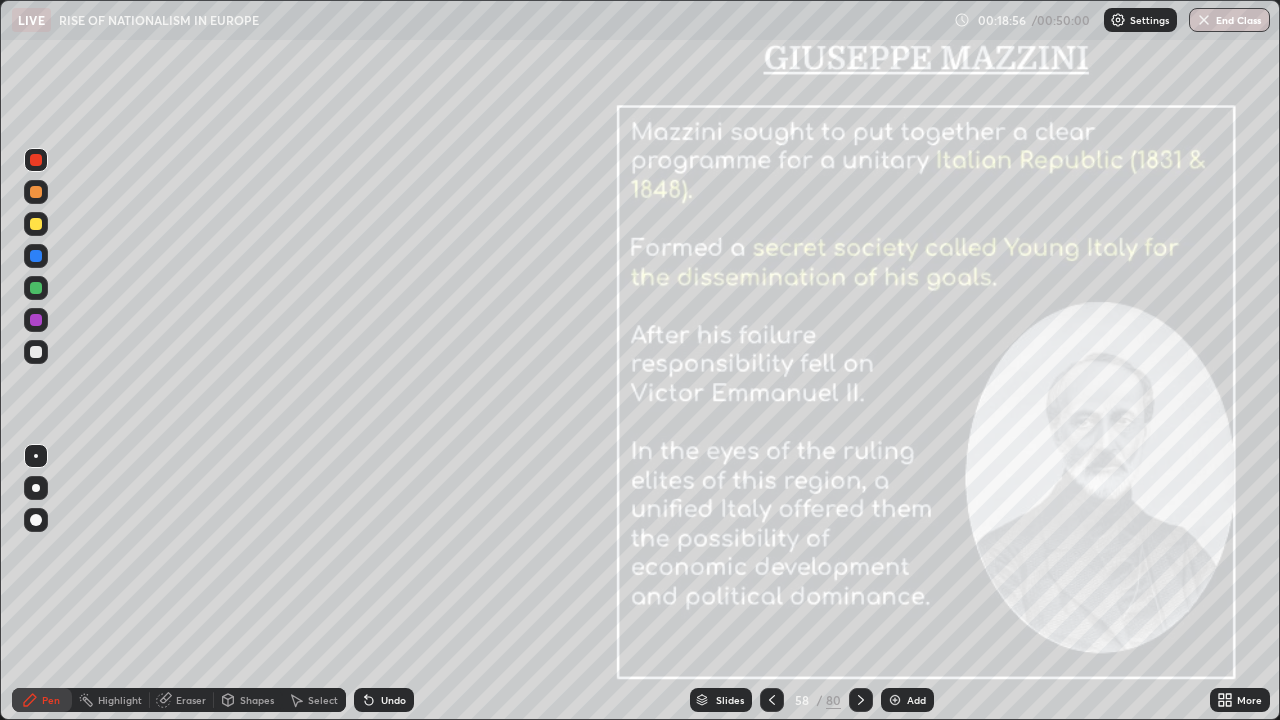click 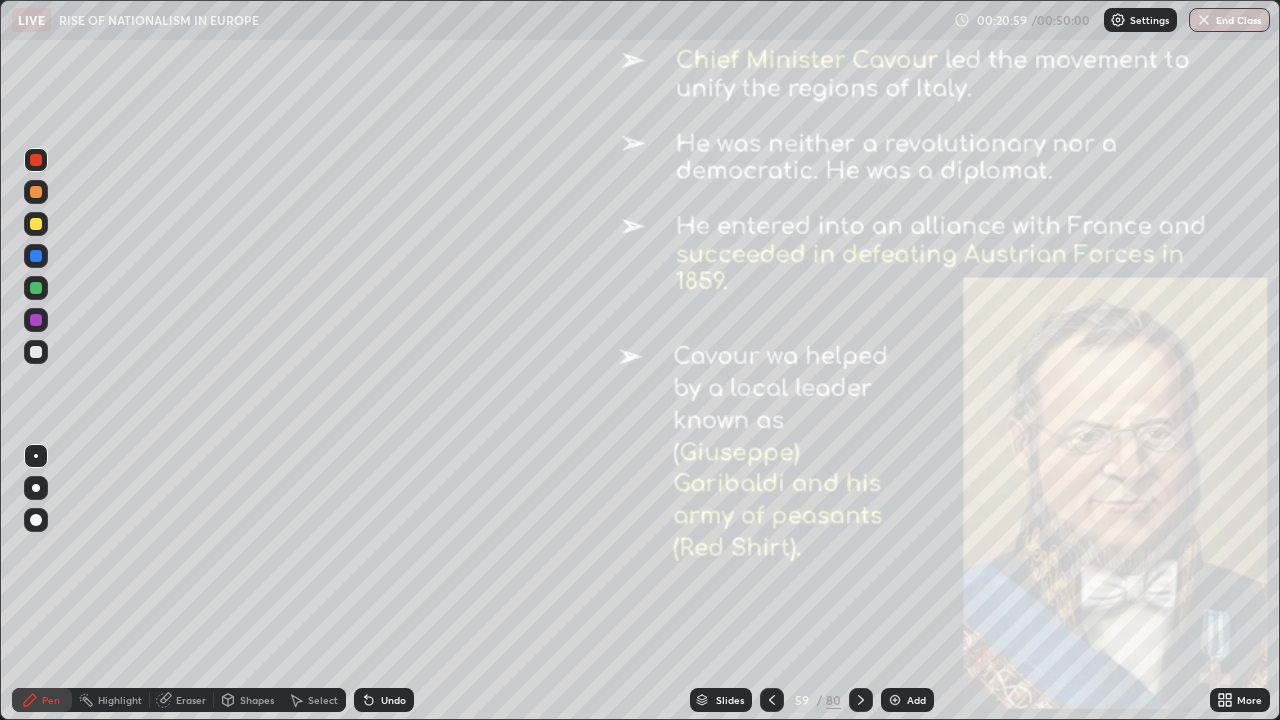 click 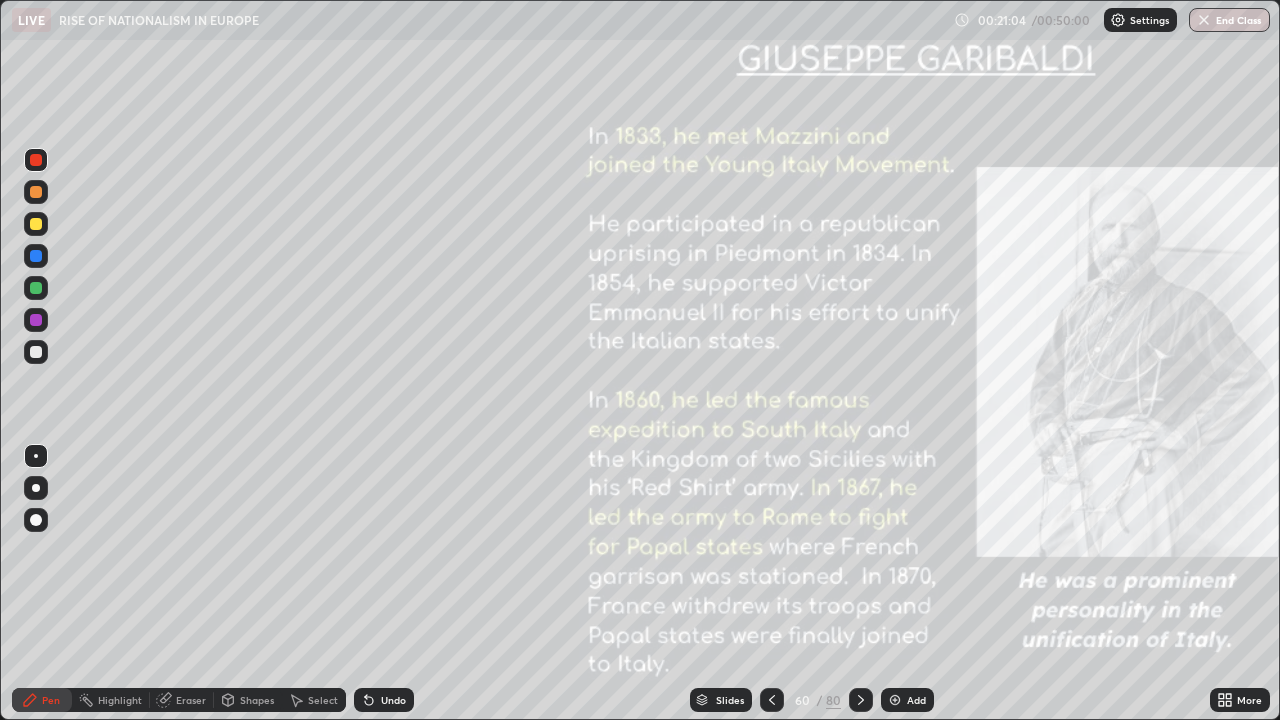 click 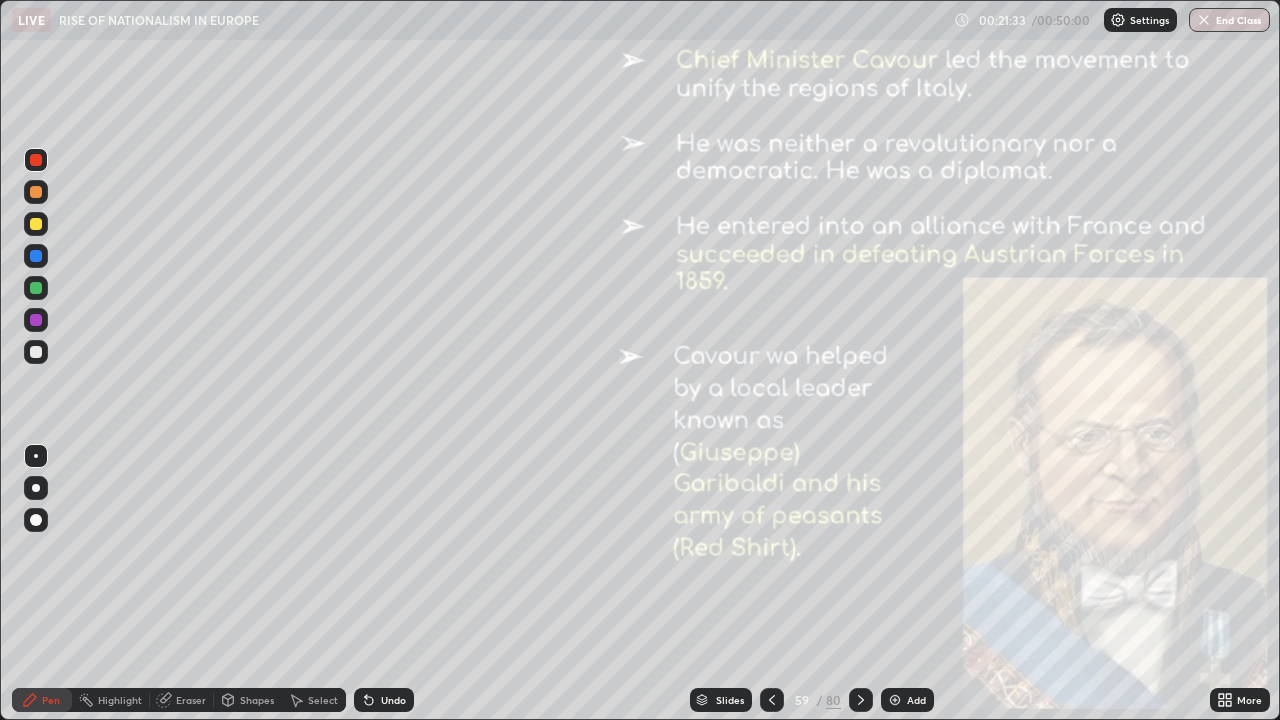 click 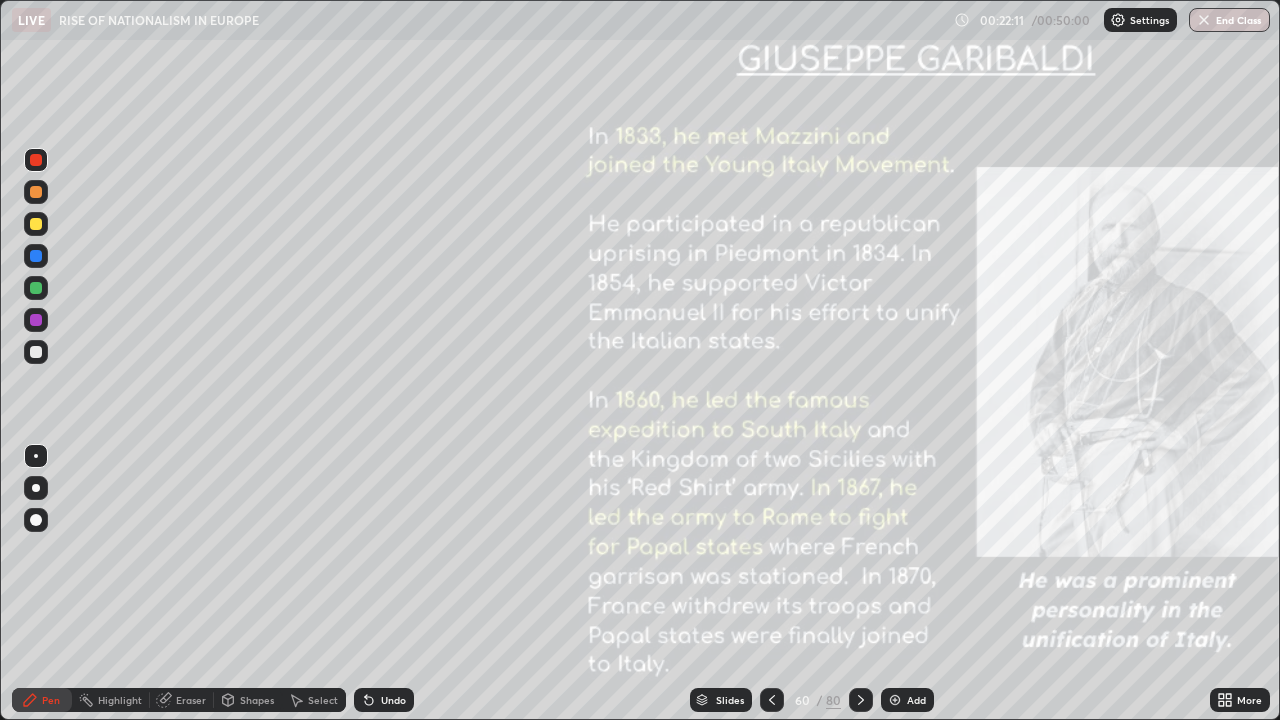 click 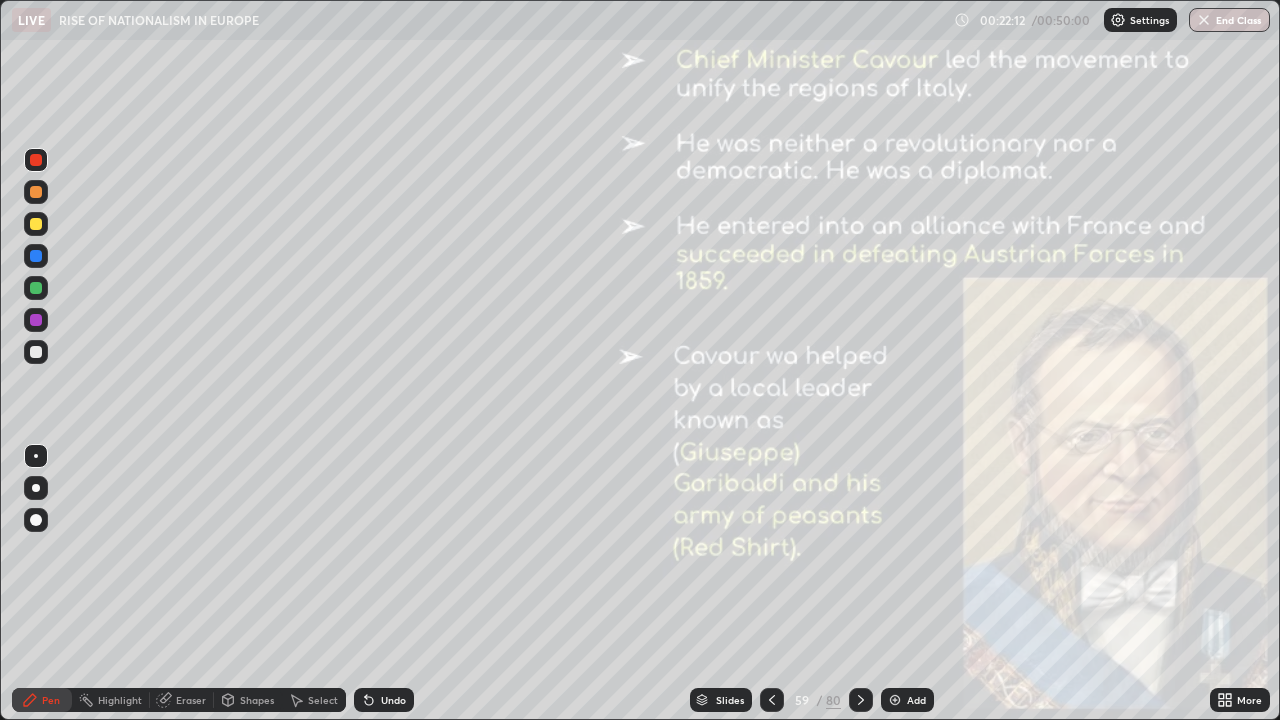 click 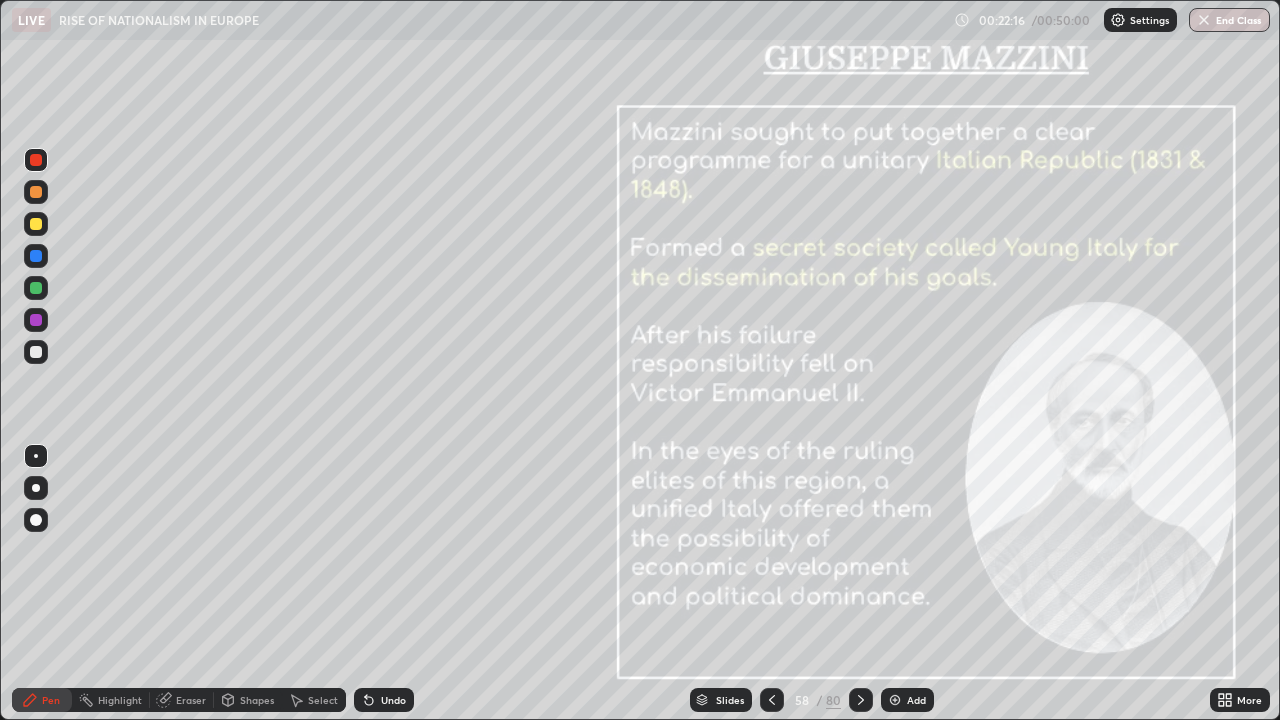 click 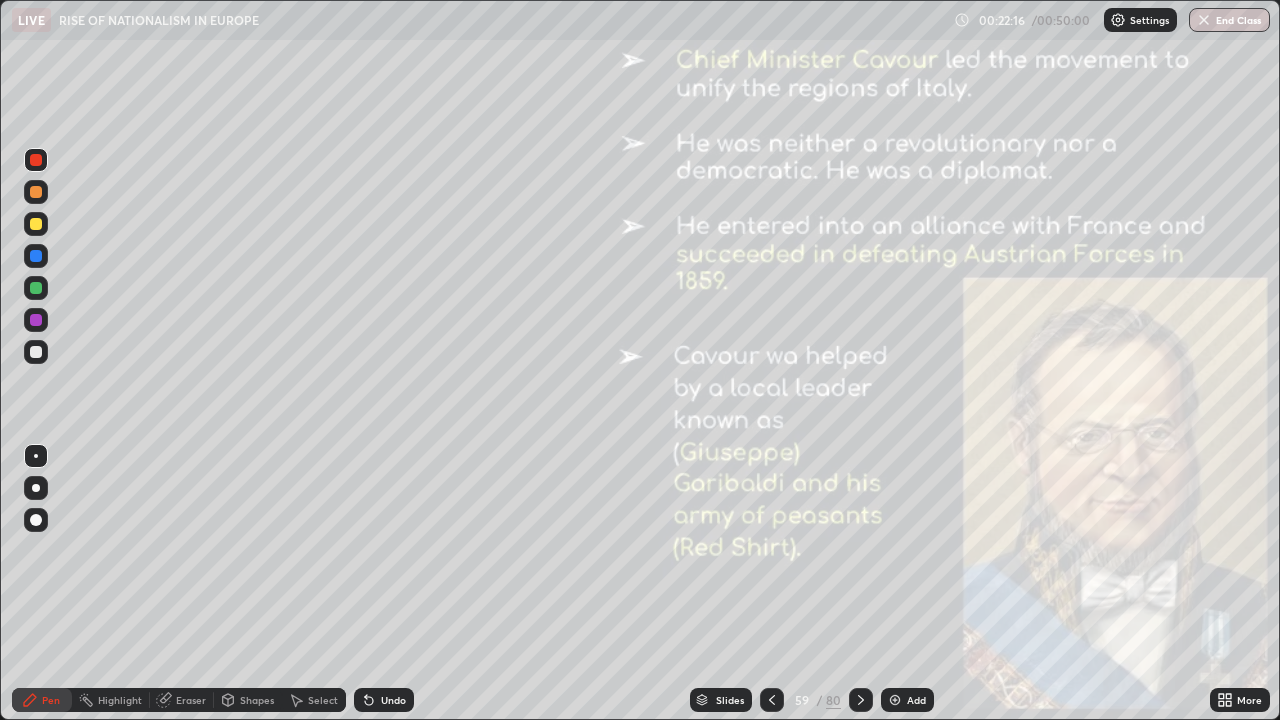 click at bounding box center (861, 700) 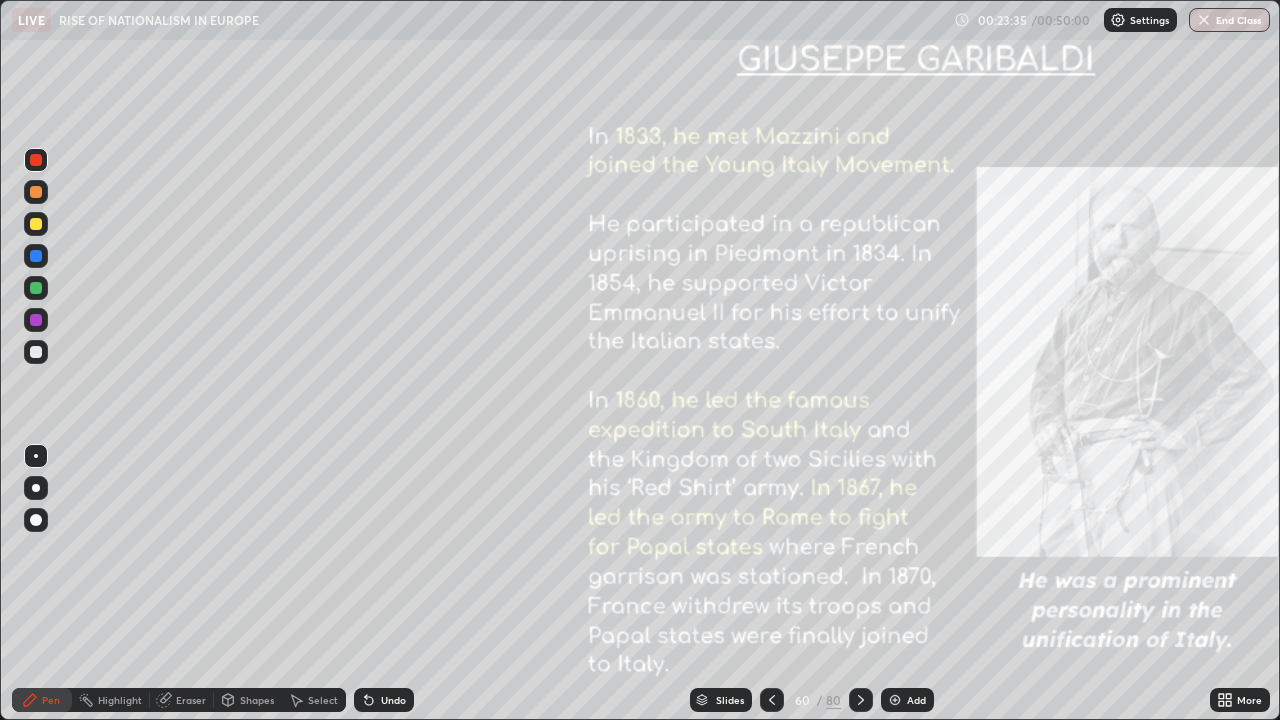 click 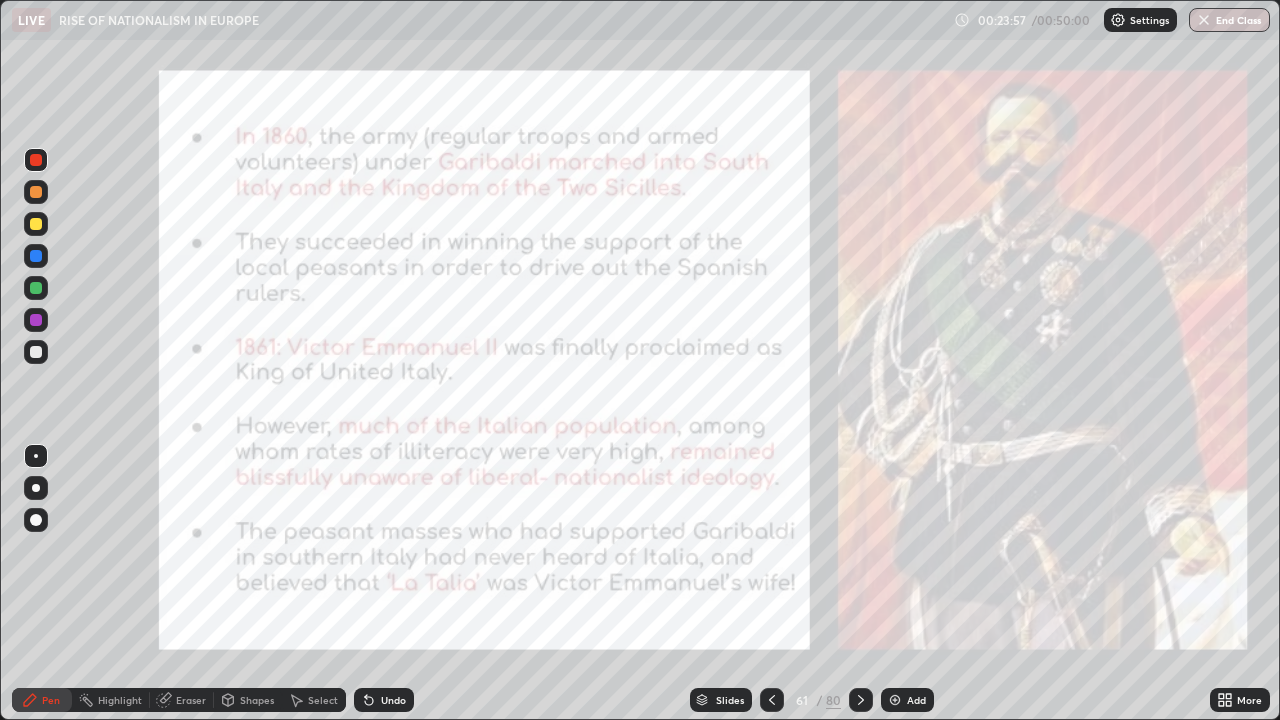 click 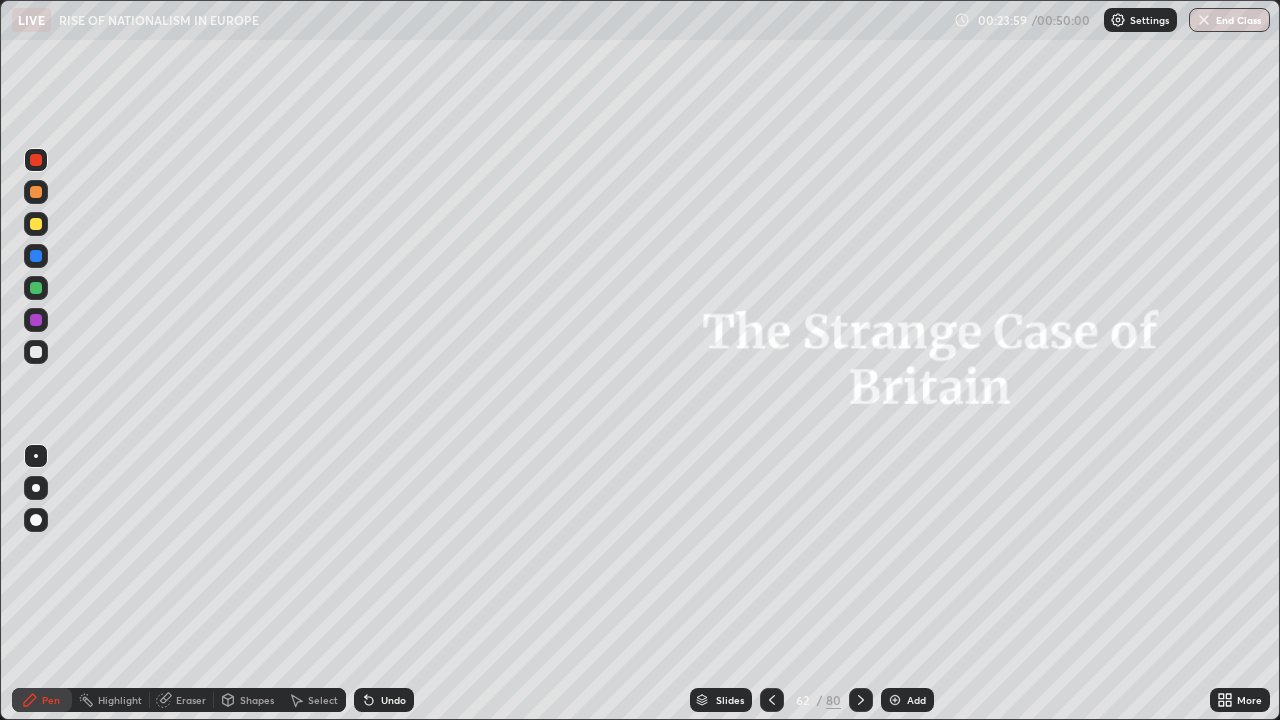 click 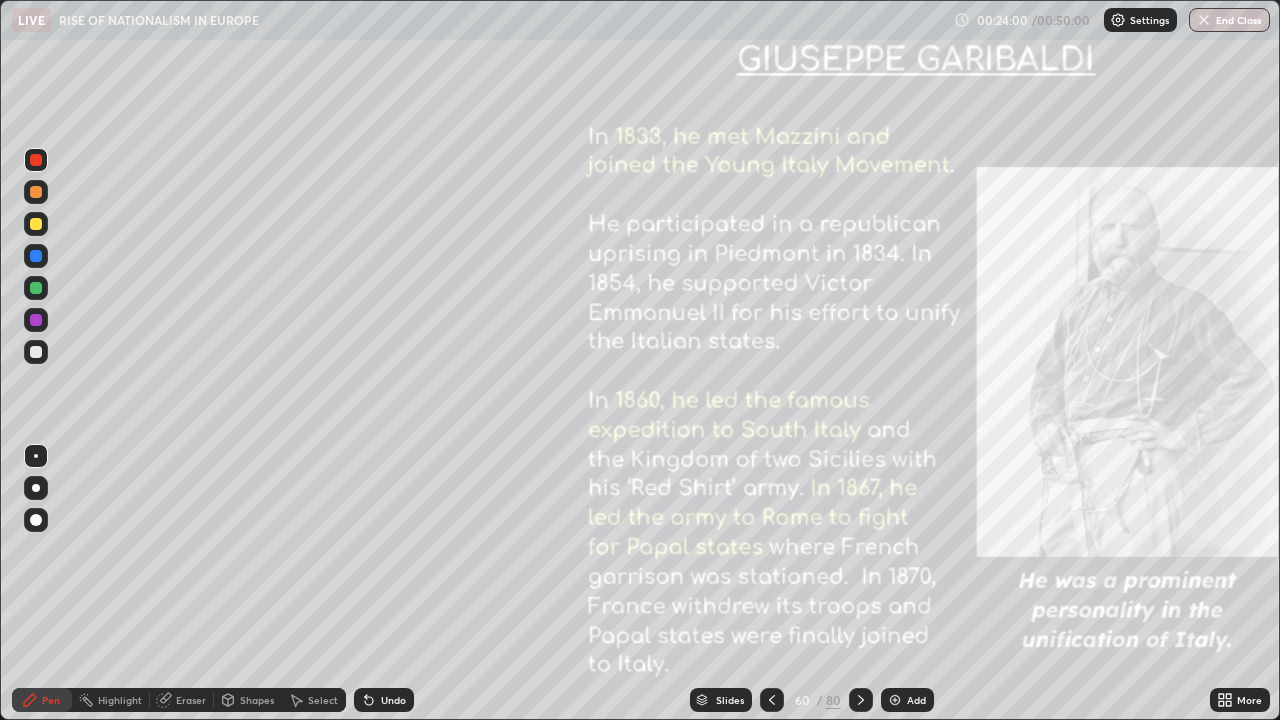 click 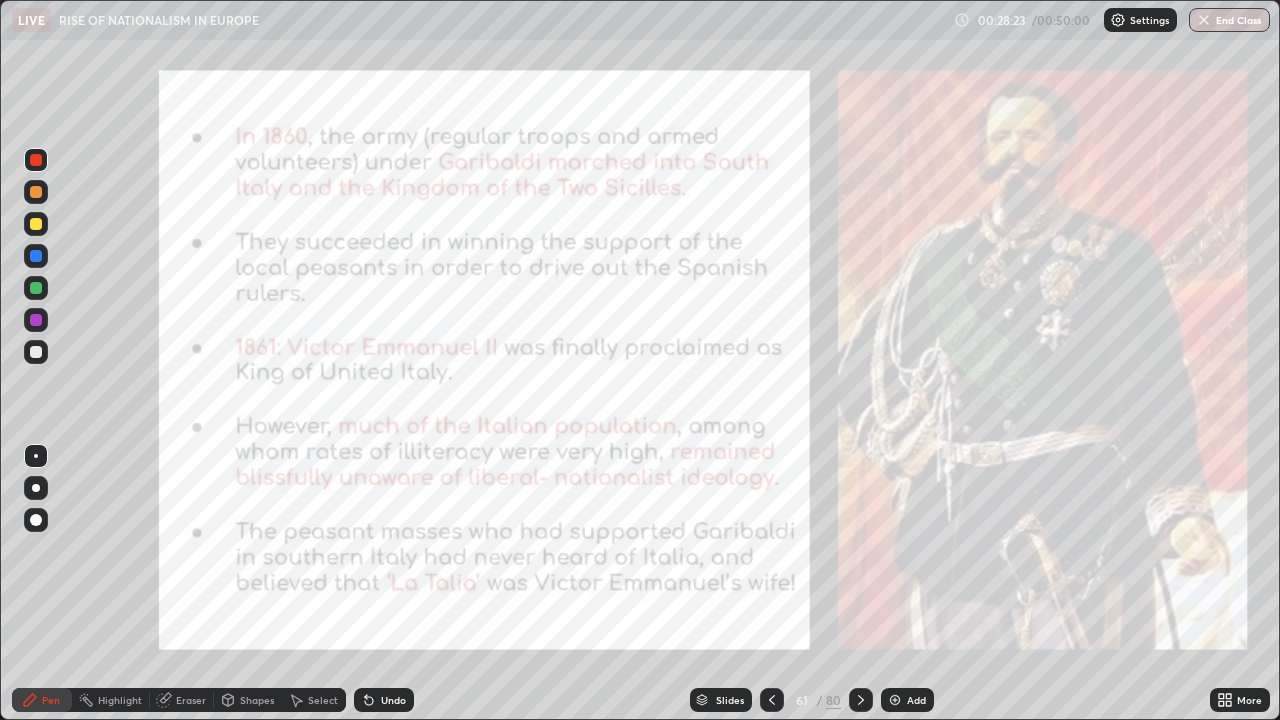 click 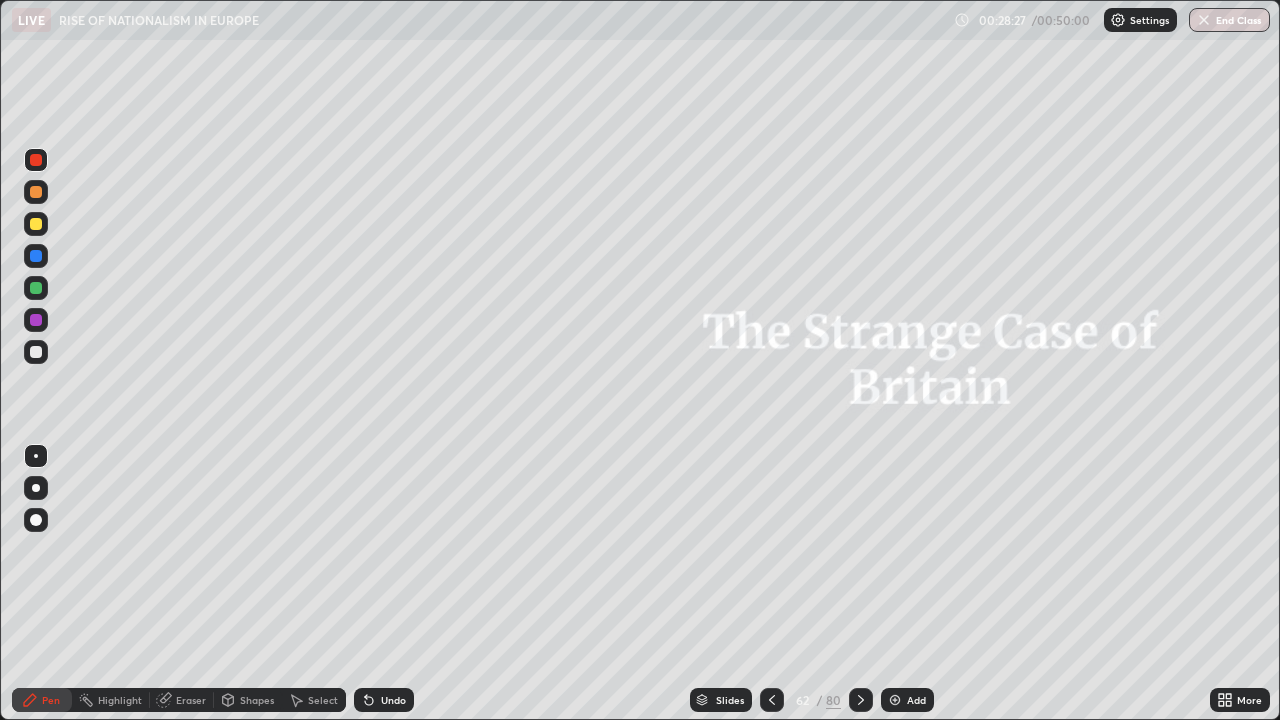 click 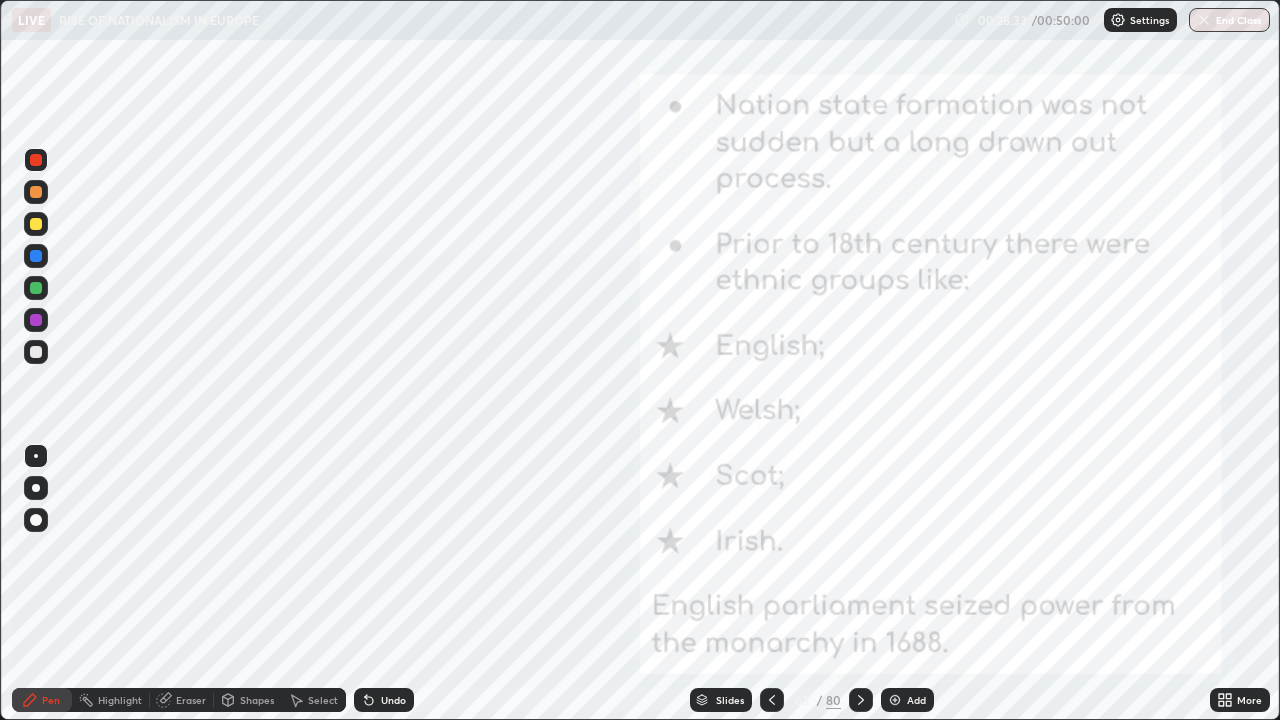 click 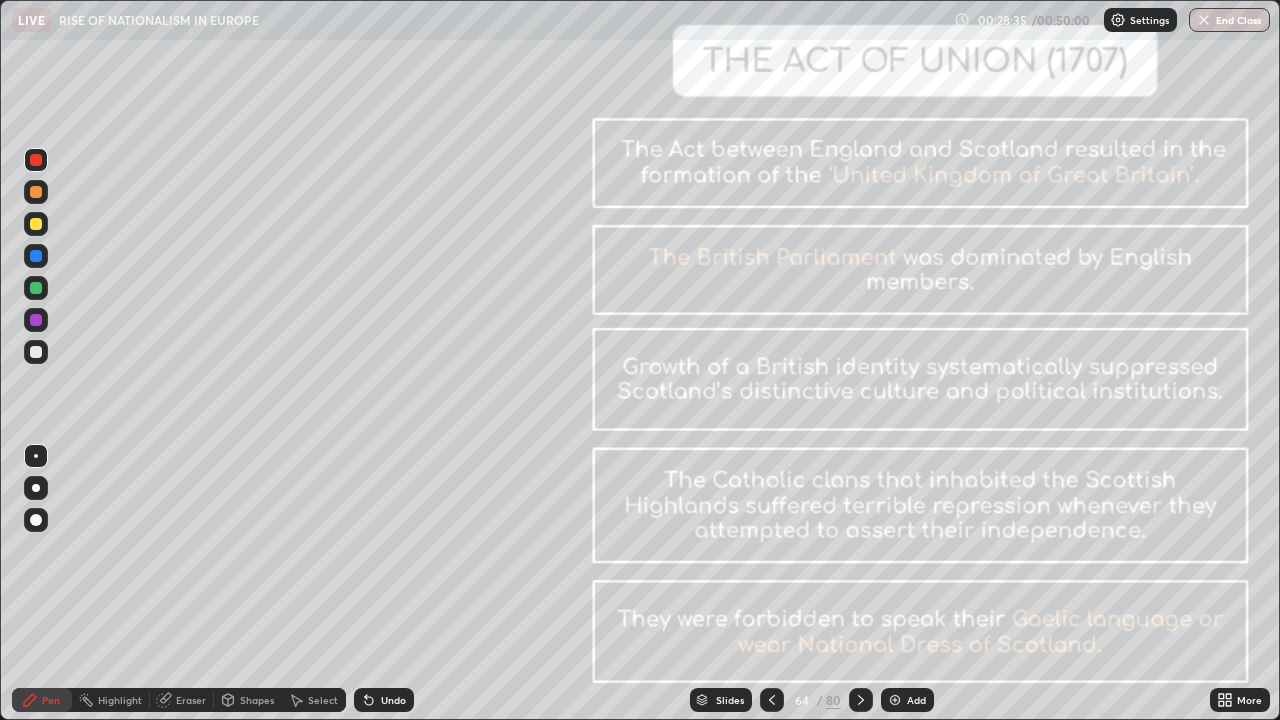 click 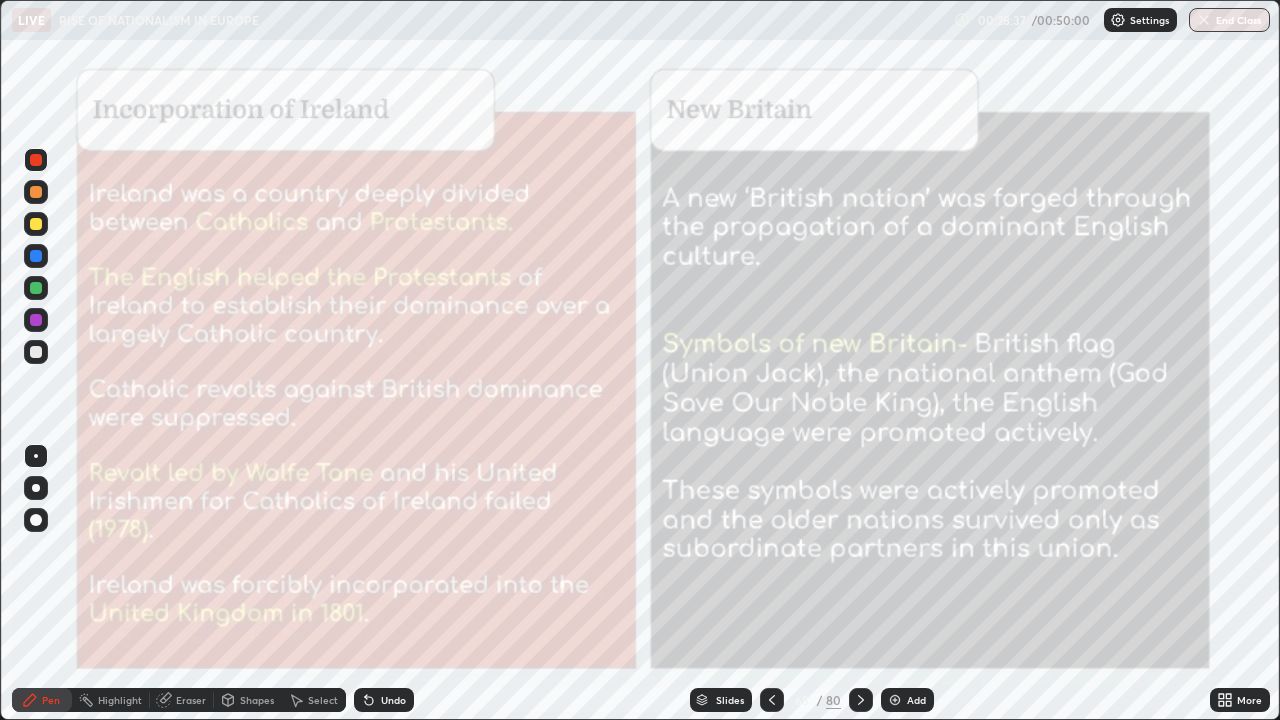 click 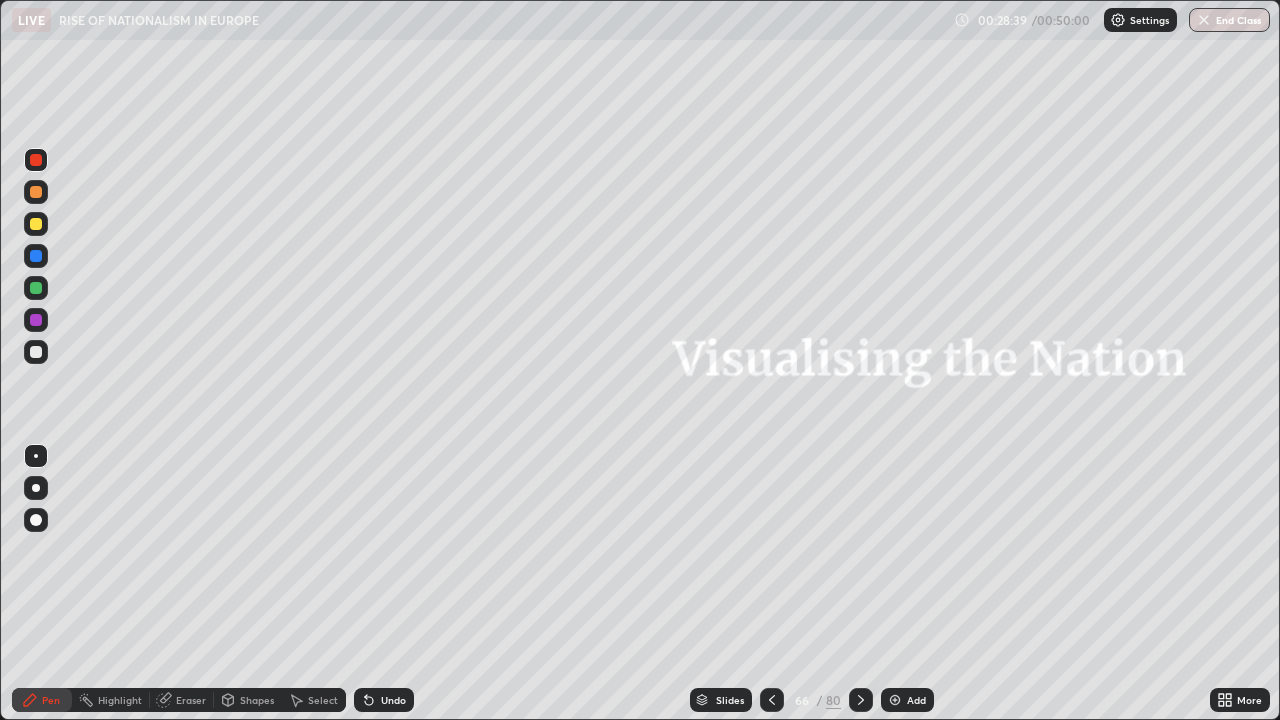 click 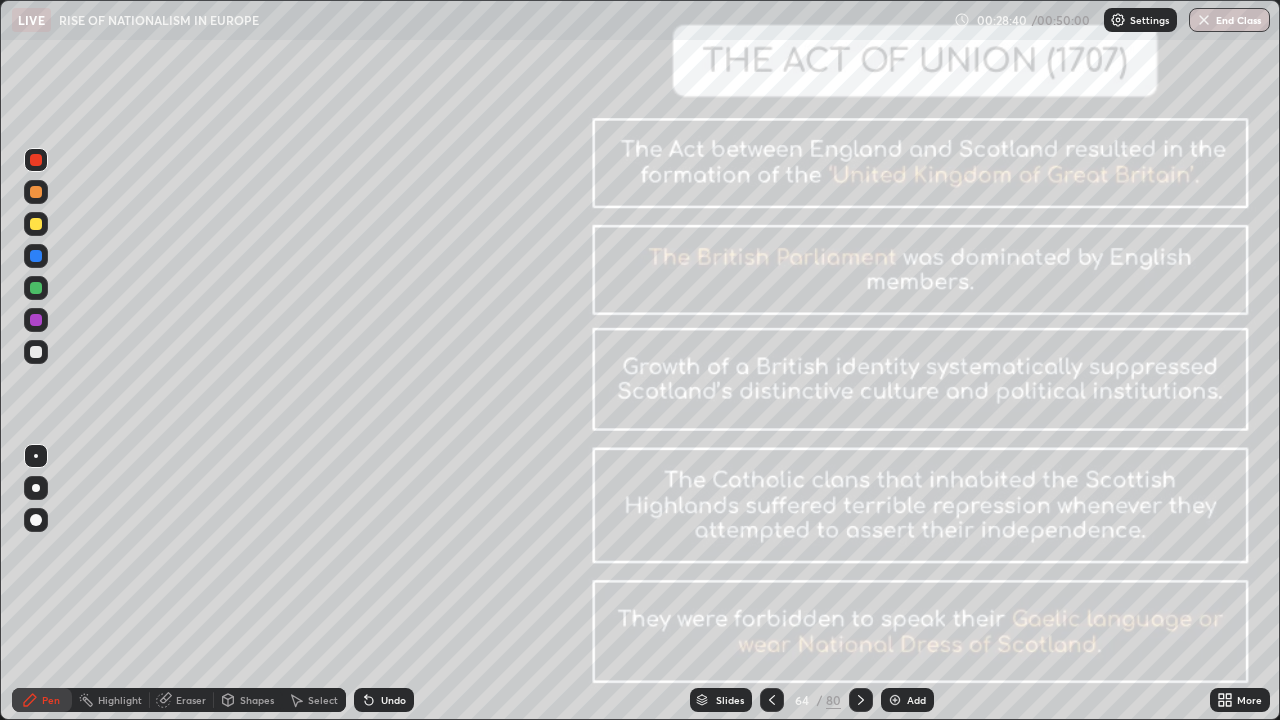 click 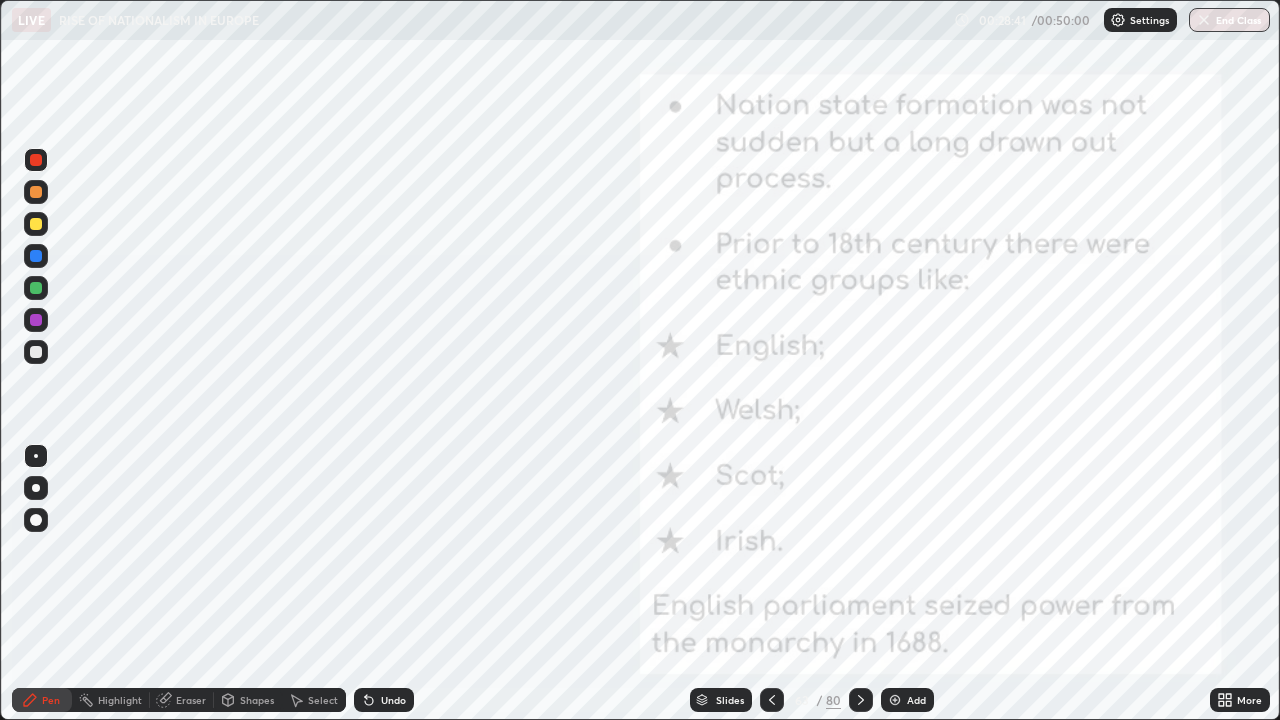 click 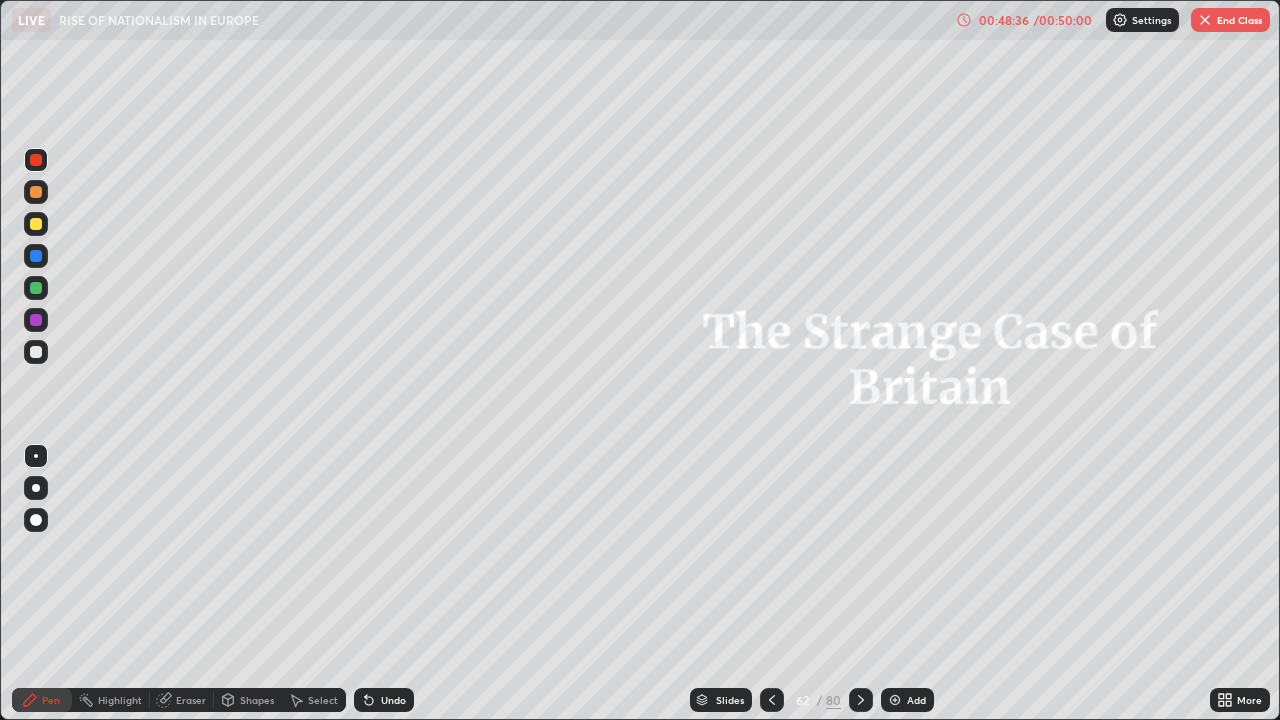 click on "End Class" at bounding box center (1230, 20) 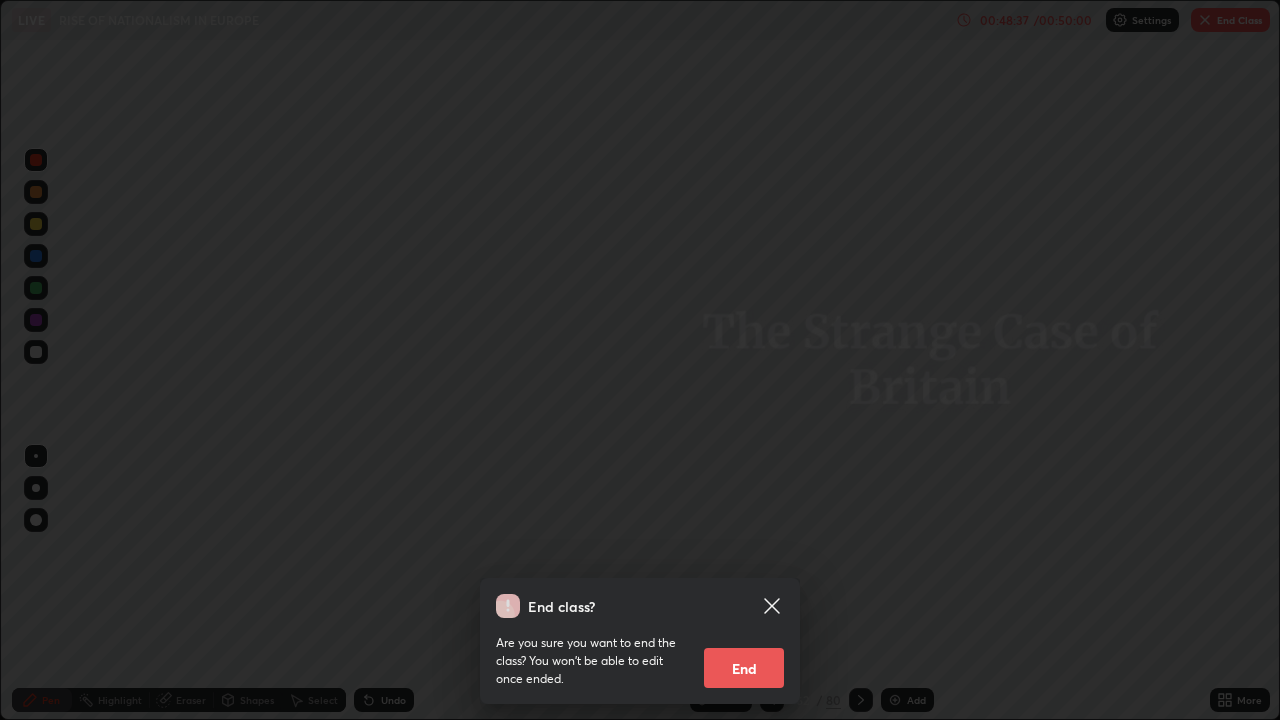 click on "End" at bounding box center [744, 668] 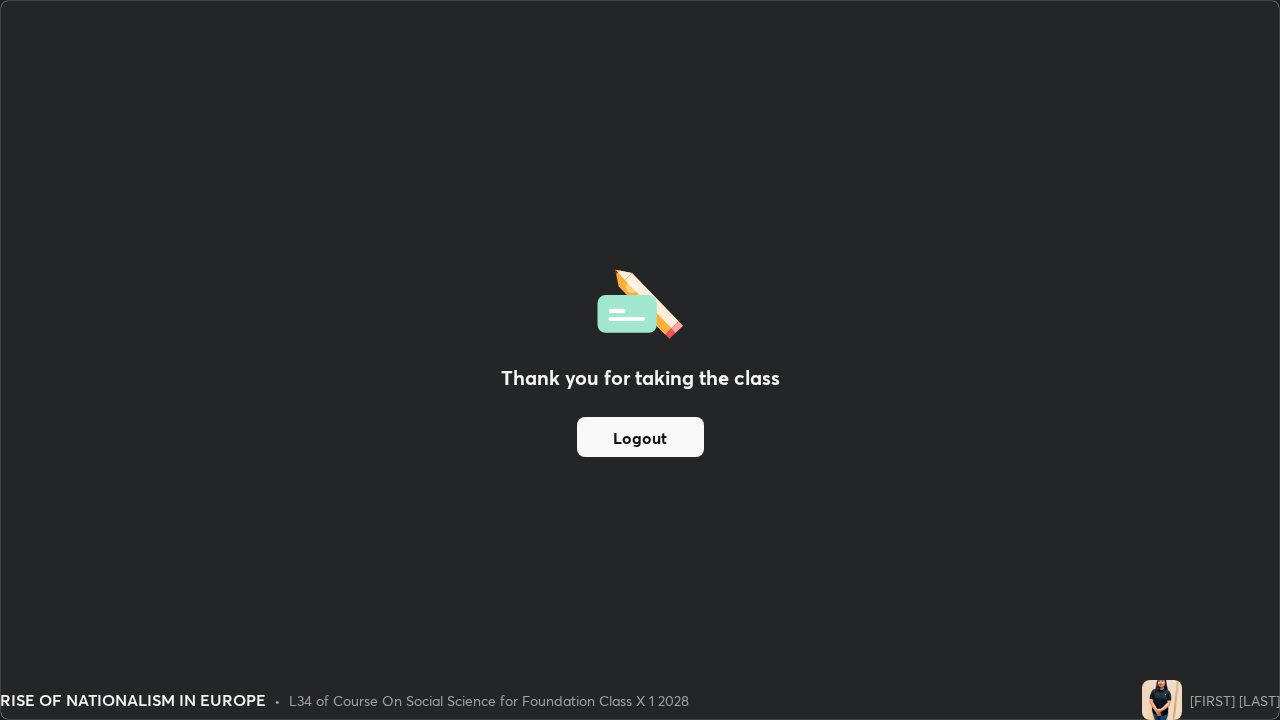 click on "Logout" at bounding box center [640, 437] 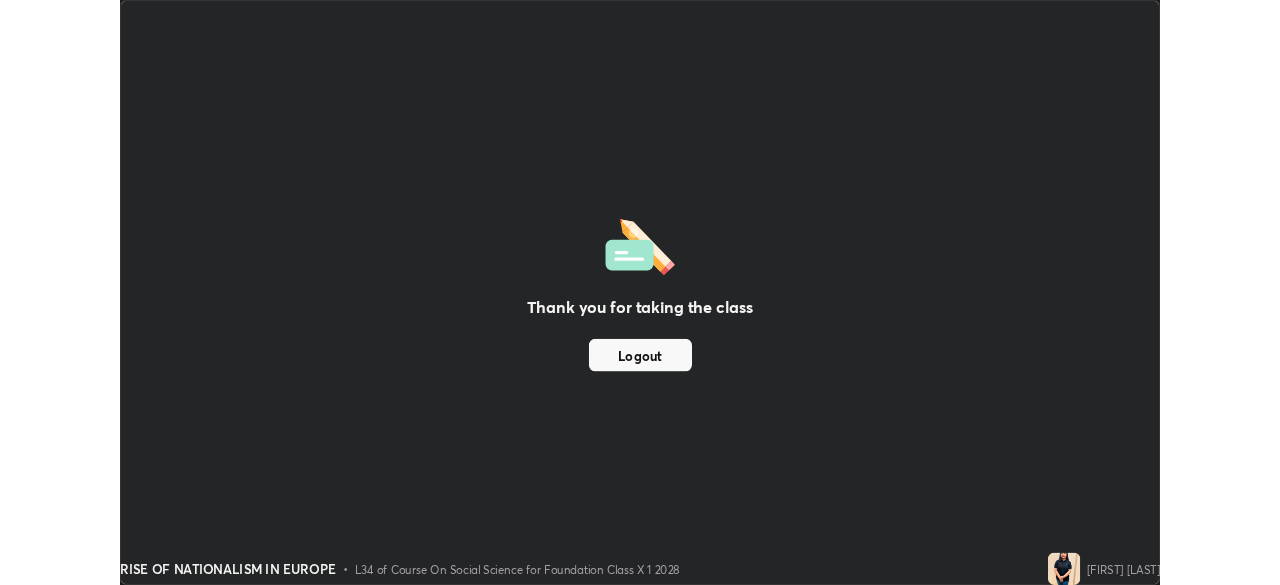 scroll, scrollTop: 585, scrollLeft: 1280, axis: both 